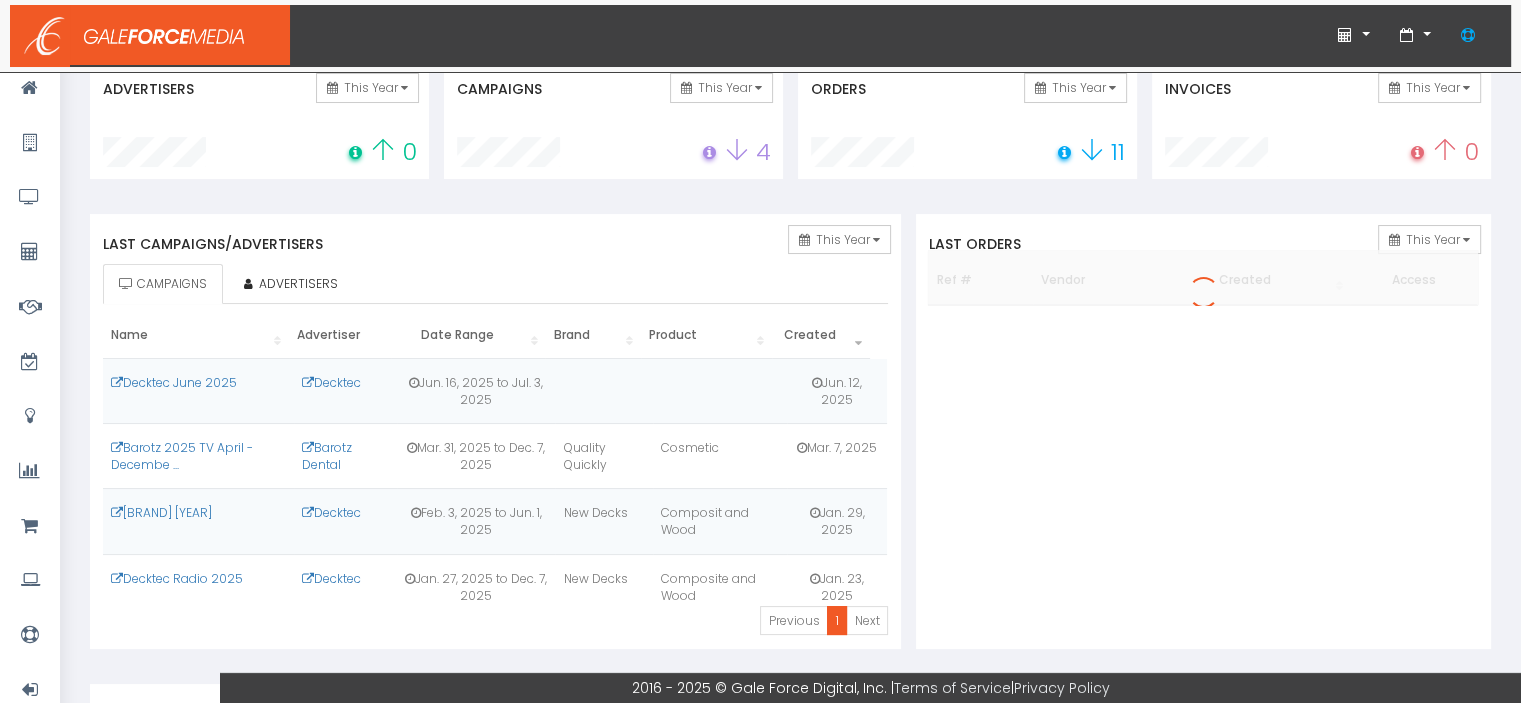 scroll, scrollTop: 200, scrollLeft: 0, axis: vertical 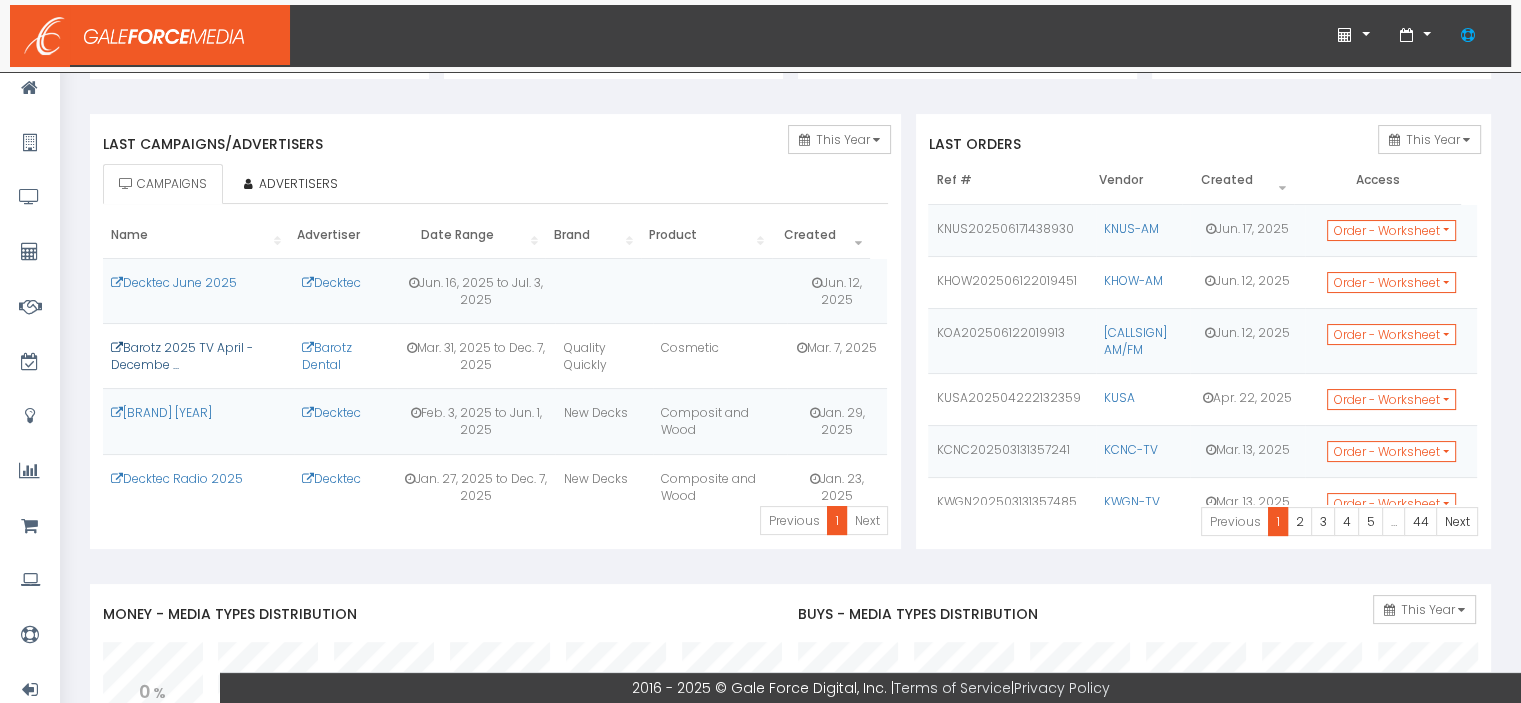click on "Barotz 2025 TV April - Decembe ..." at bounding box center [182, 356] 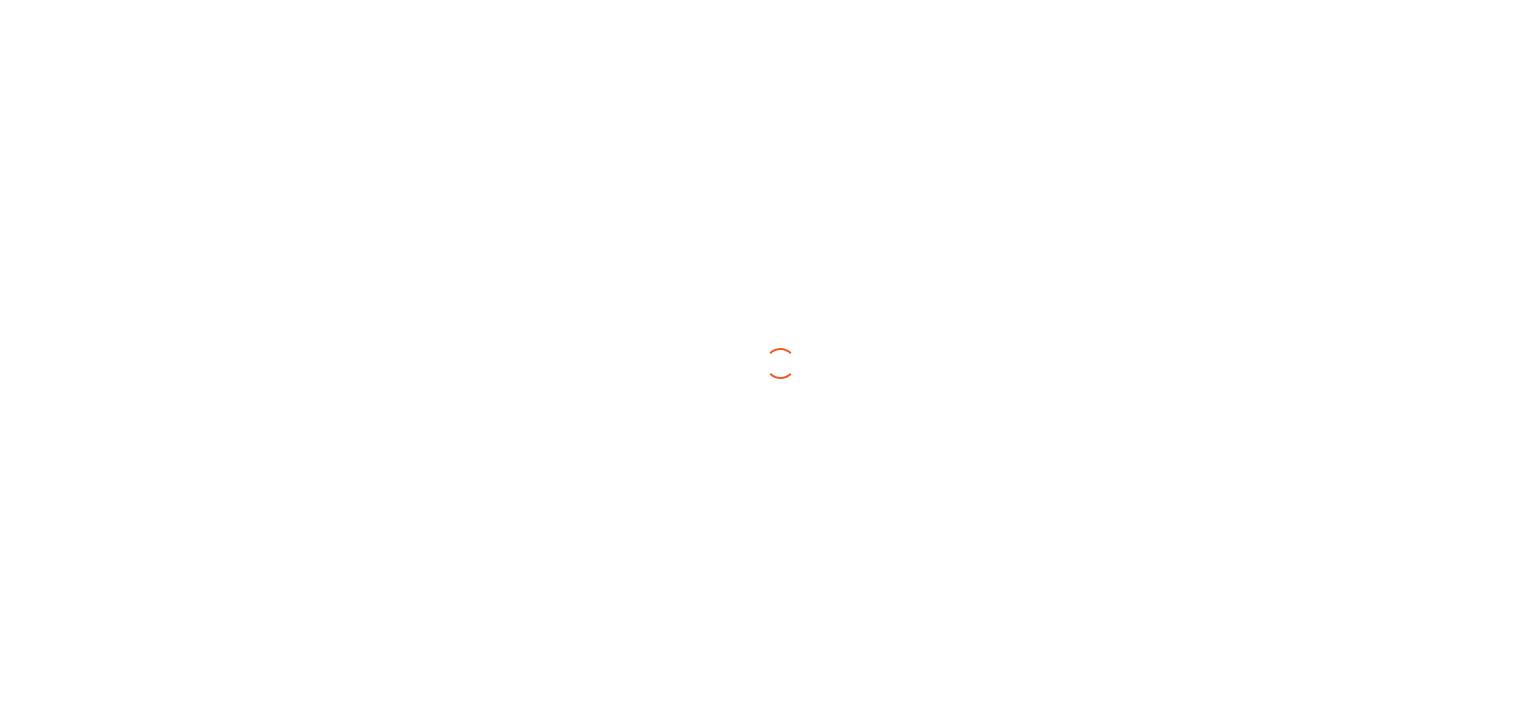 scroll, scrollTop: 0, scrollLeft: 0, axis: both 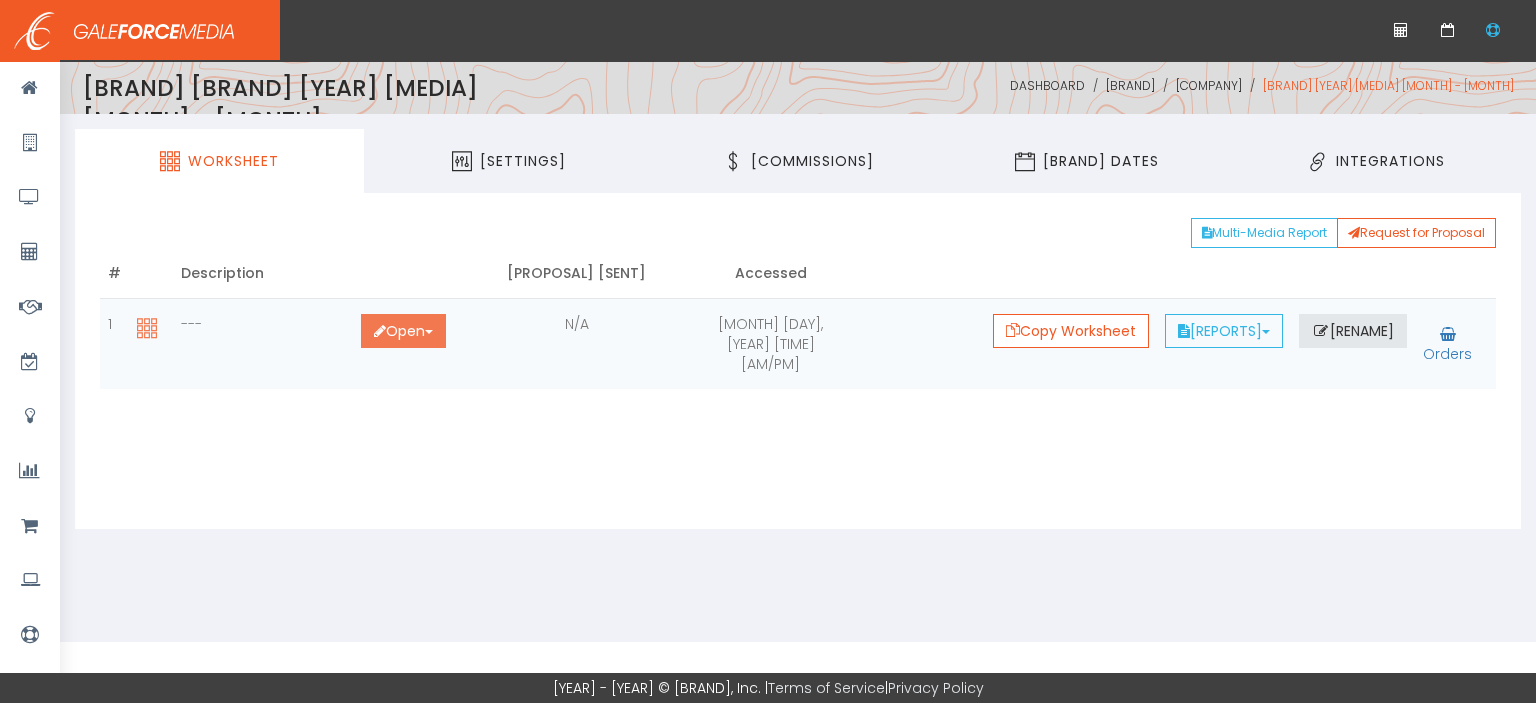click on "Open
Toggle Dropdown" at bounding box center [403, 331] 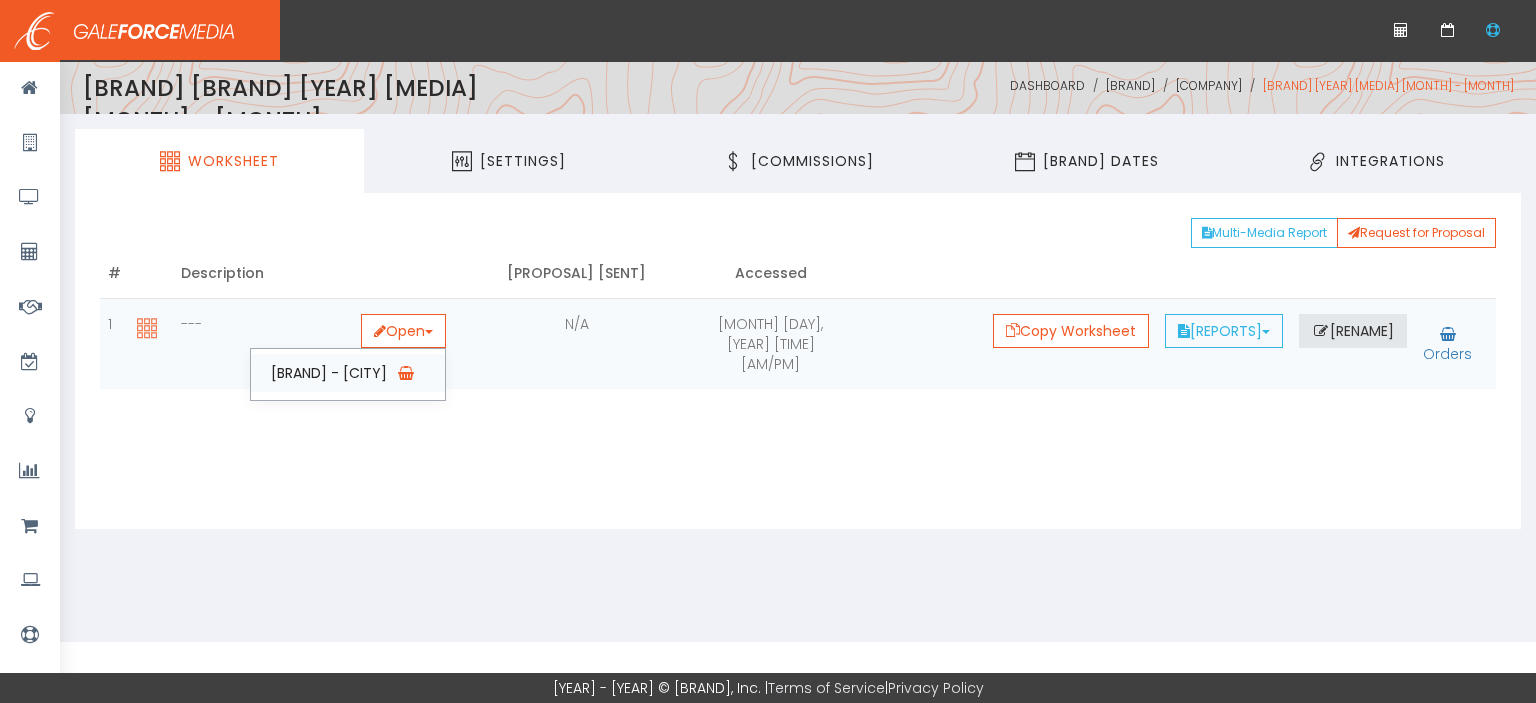 drag, startPoint x: 394, startPoint y: 367, endPoint x: 424, endPoint y: 360, distance: 30.805843 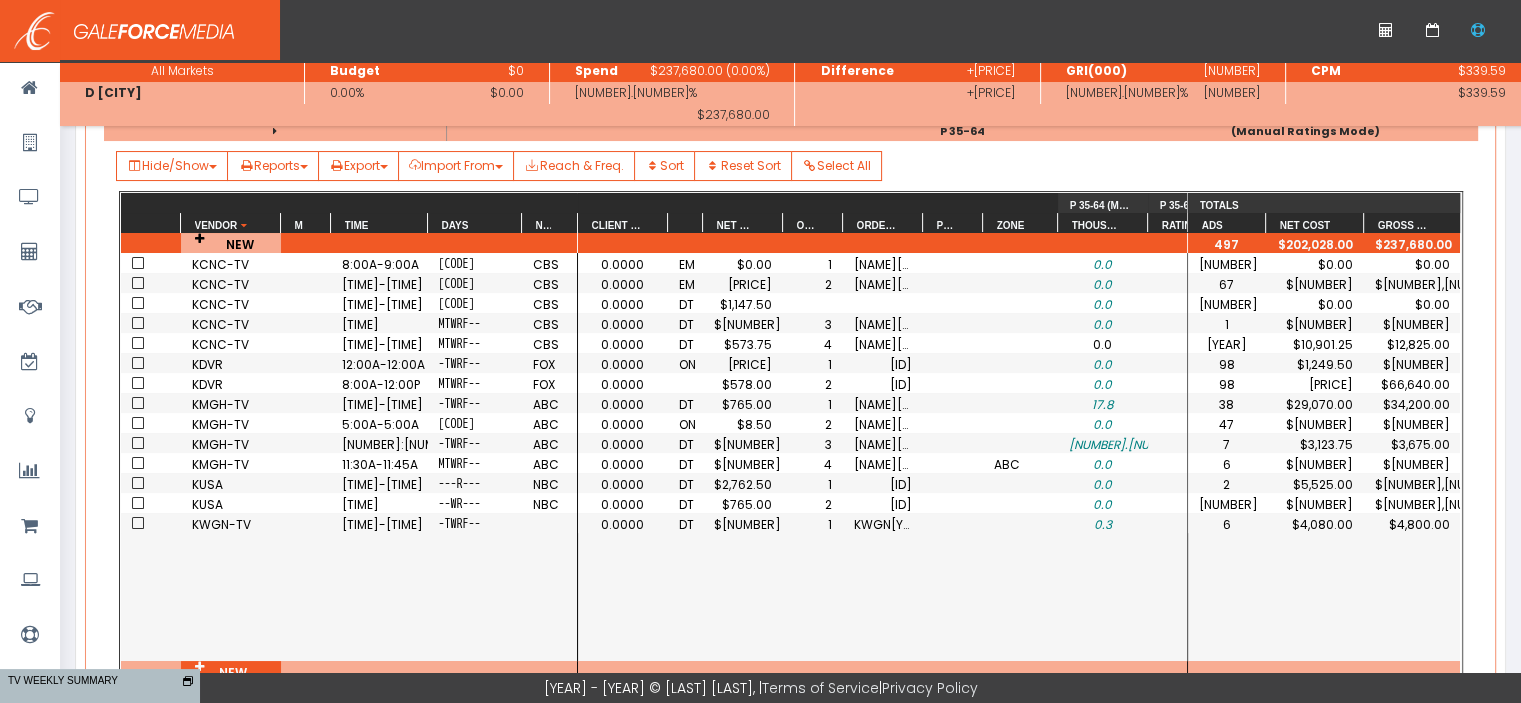 scroll, scrollTop: 300, scrollLeft: 0, axis: vertical 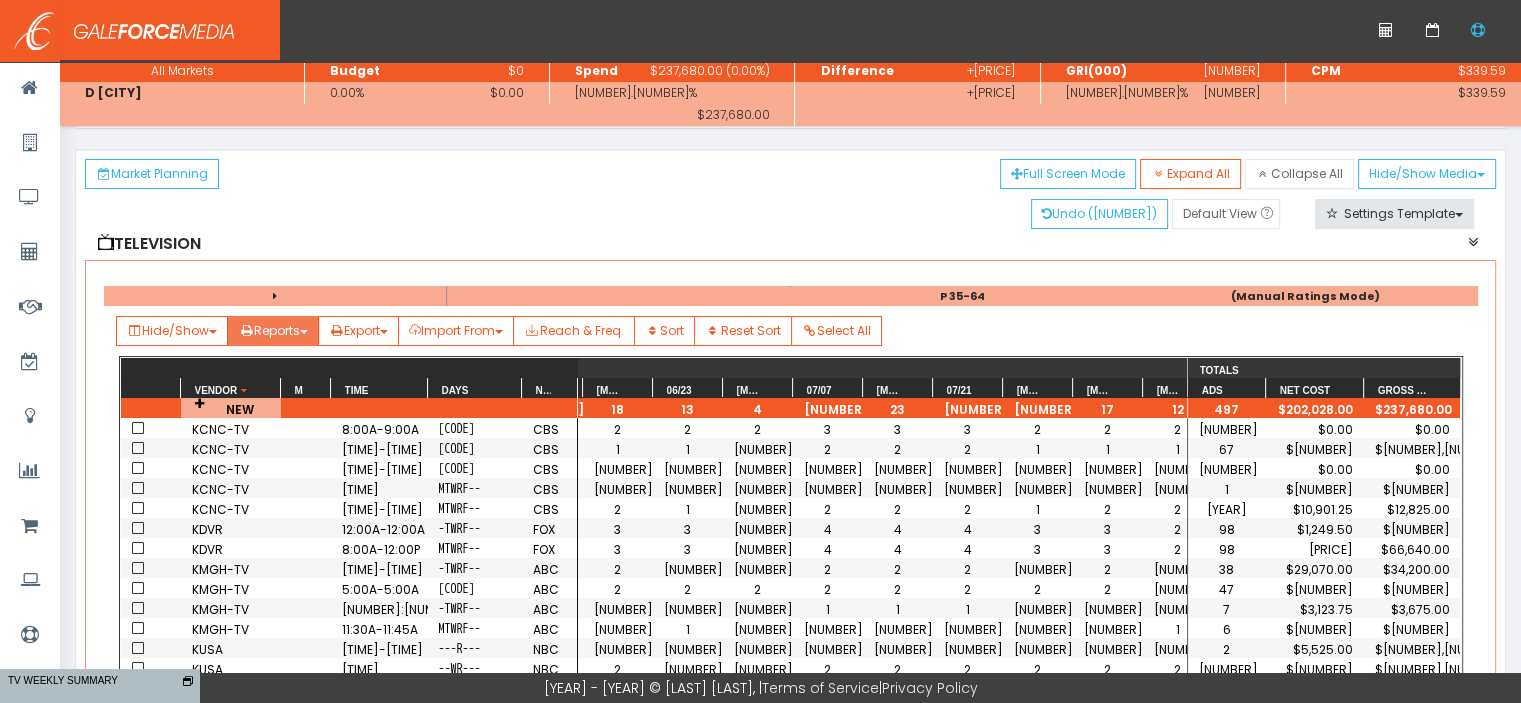 click on "Reports" at bounding box center (172, 331) 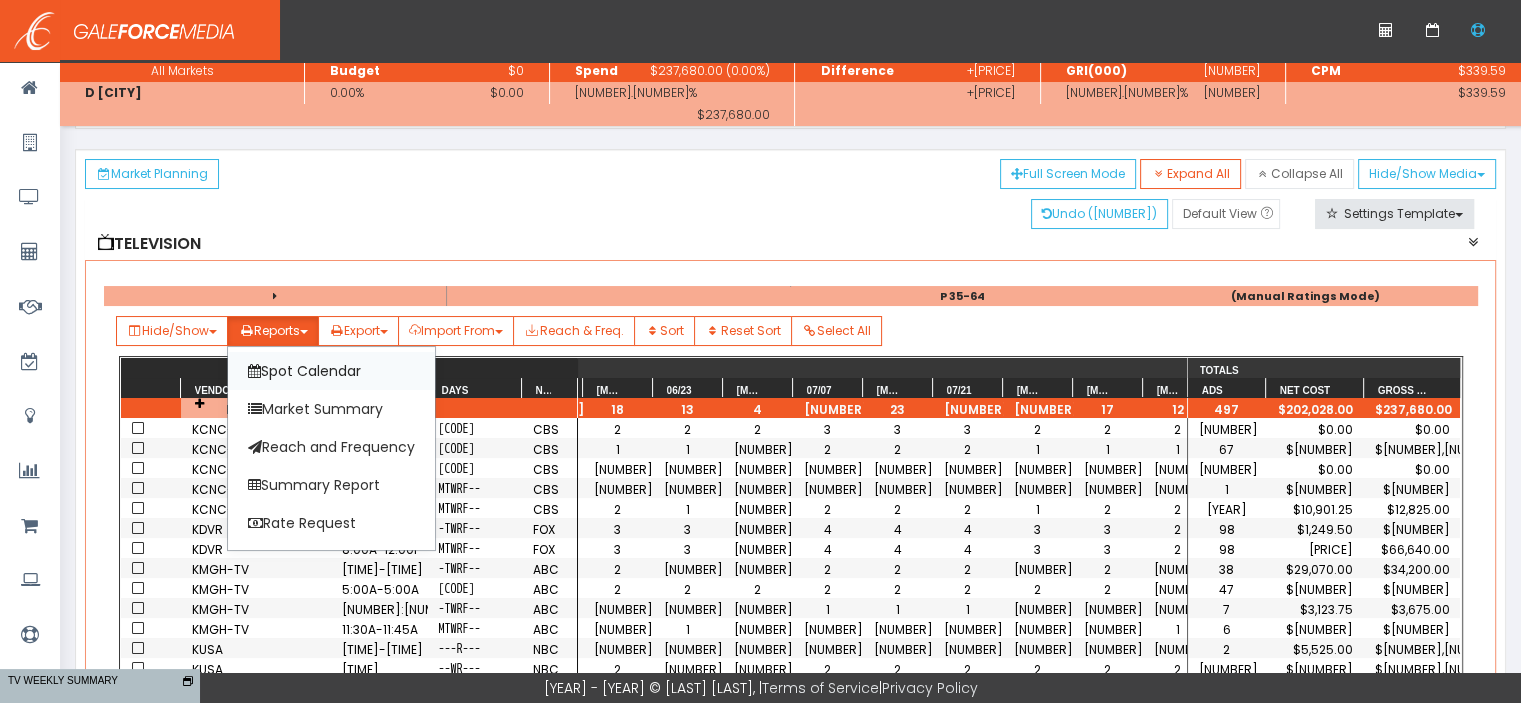 click on "Spot Calendar" at bounding box center [331, 371] 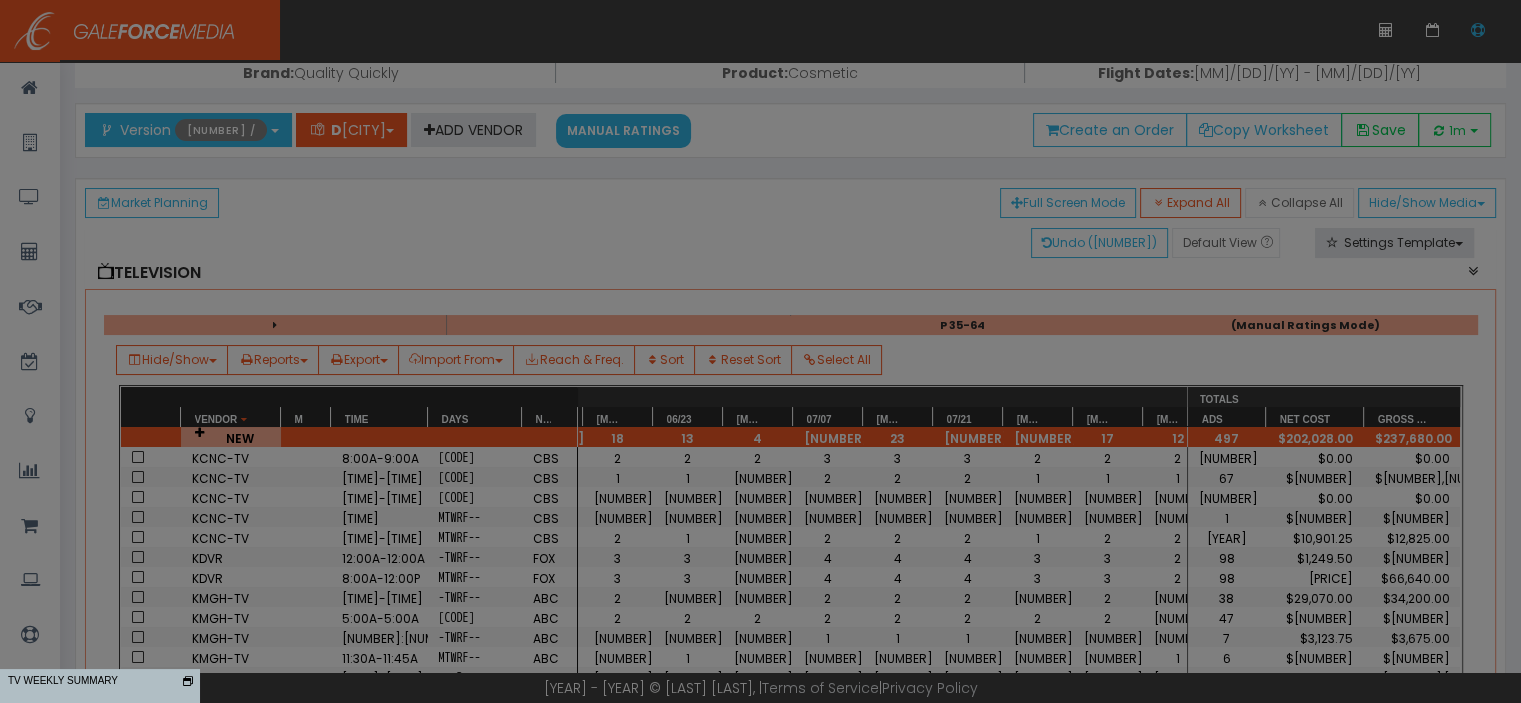 scroll, scrollTop: 0, scrollLeft: 0, axis: both 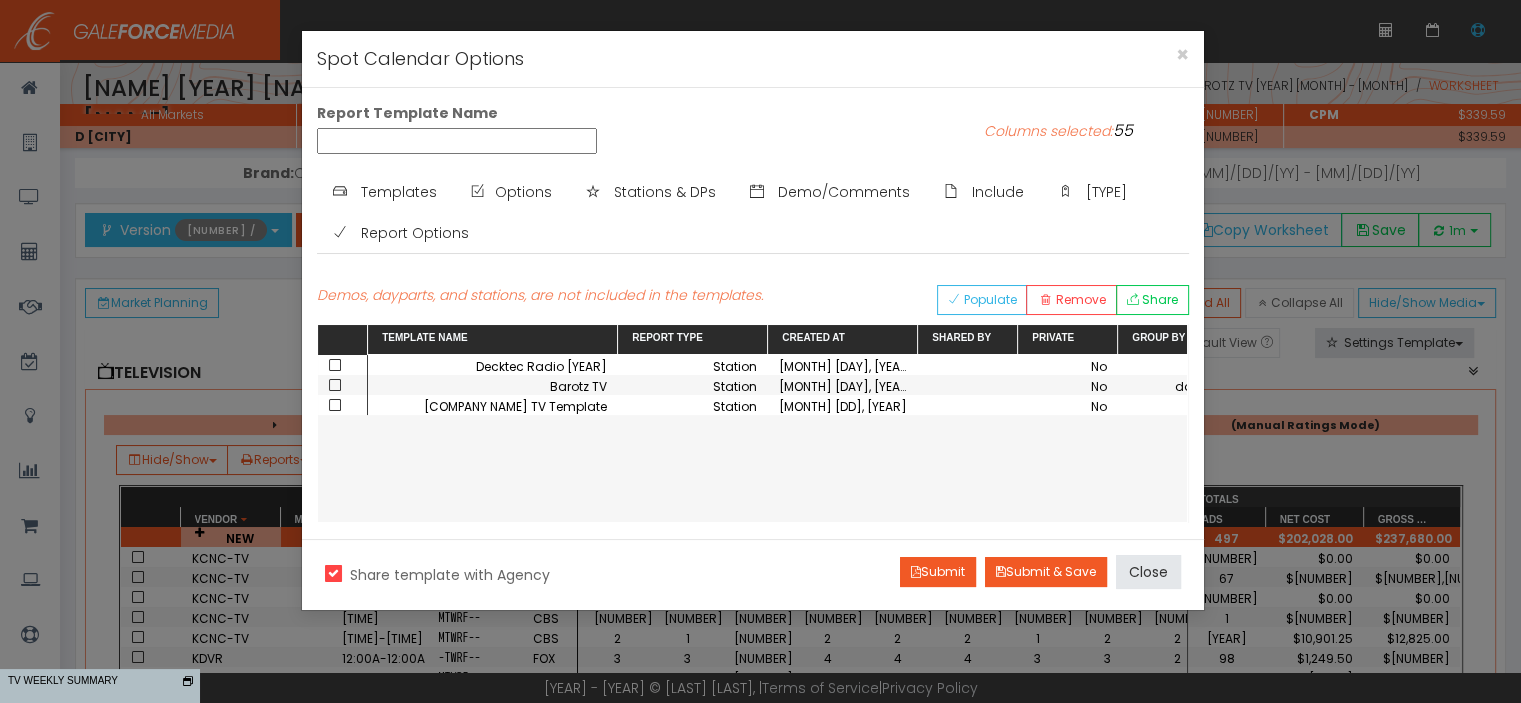 click at bounding box center [335, 385] 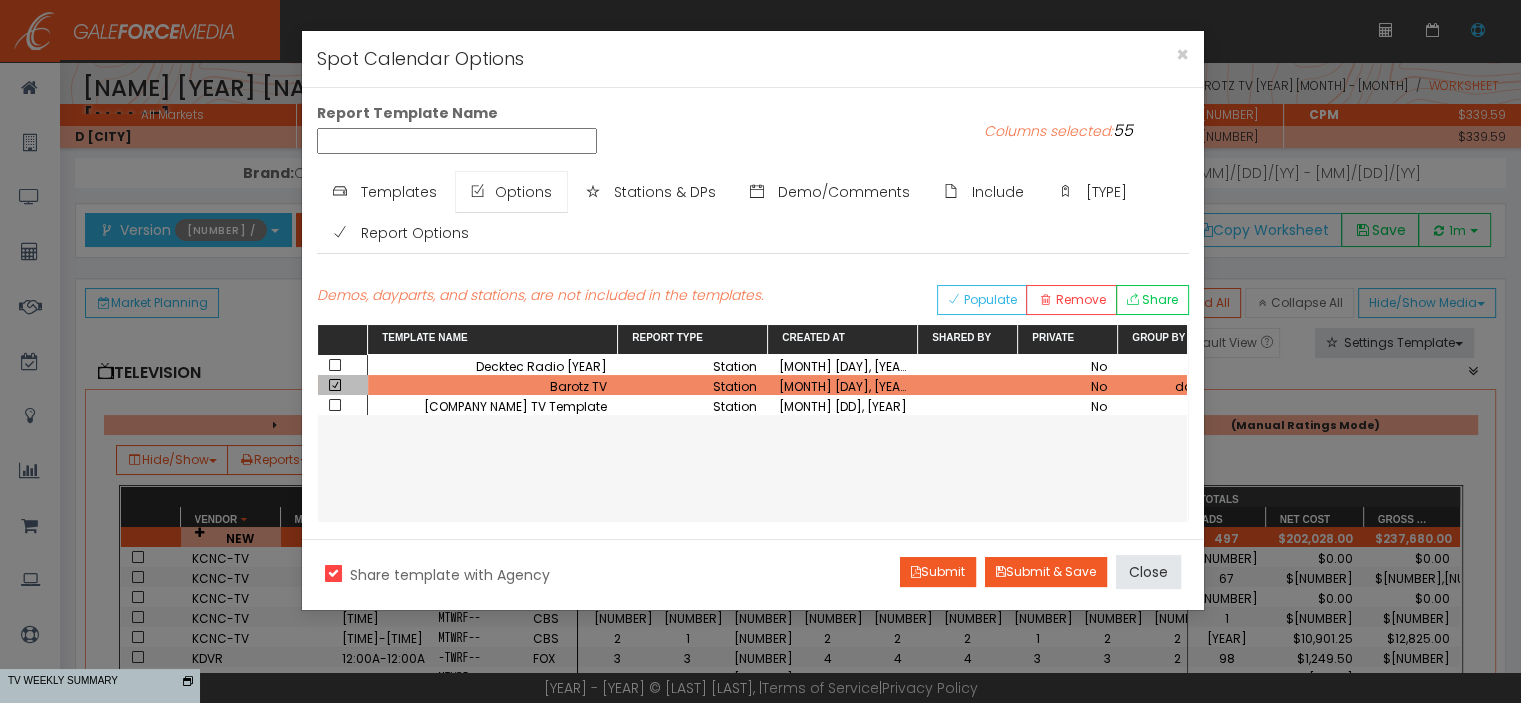 click on "Options" at bounding box center (523, 192) 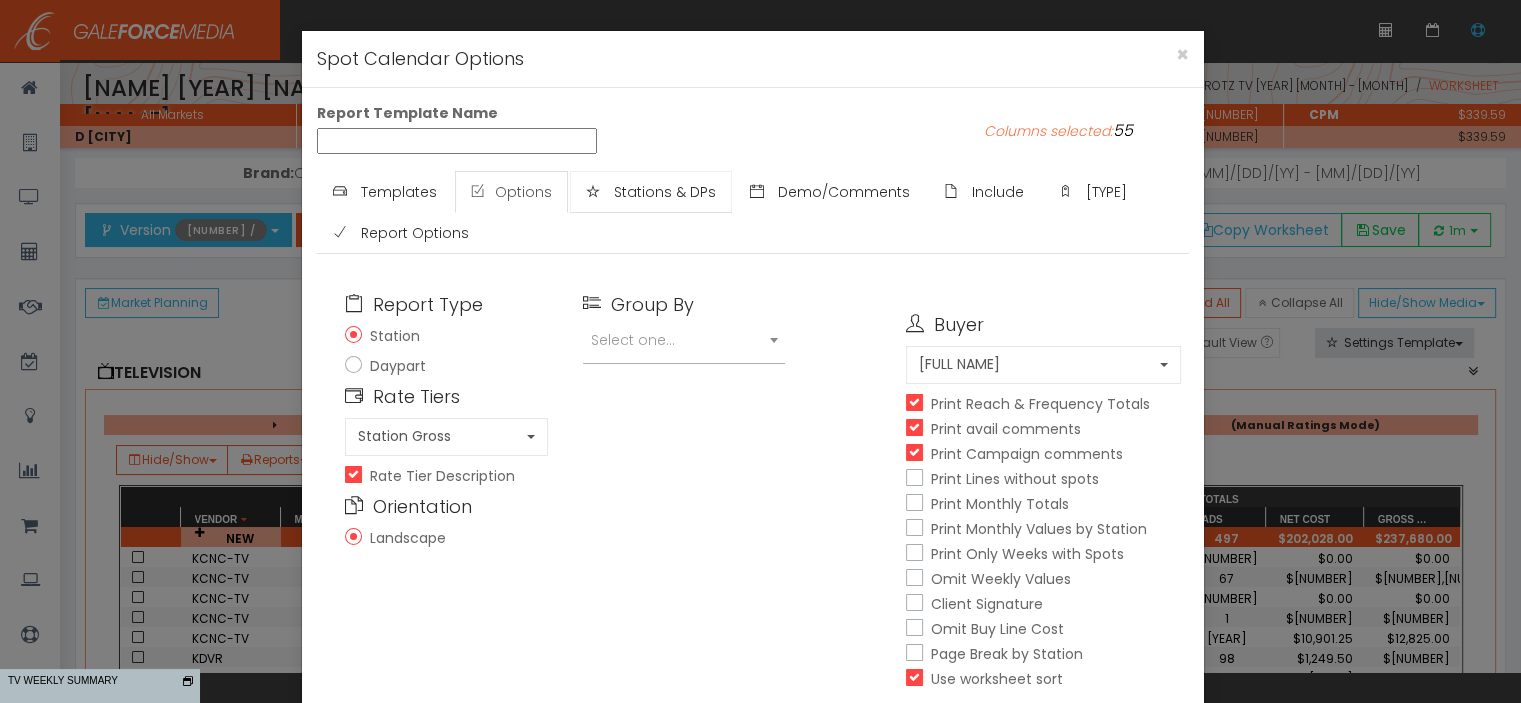 click on "Stations & DPs" at bounding box center [665, 192] 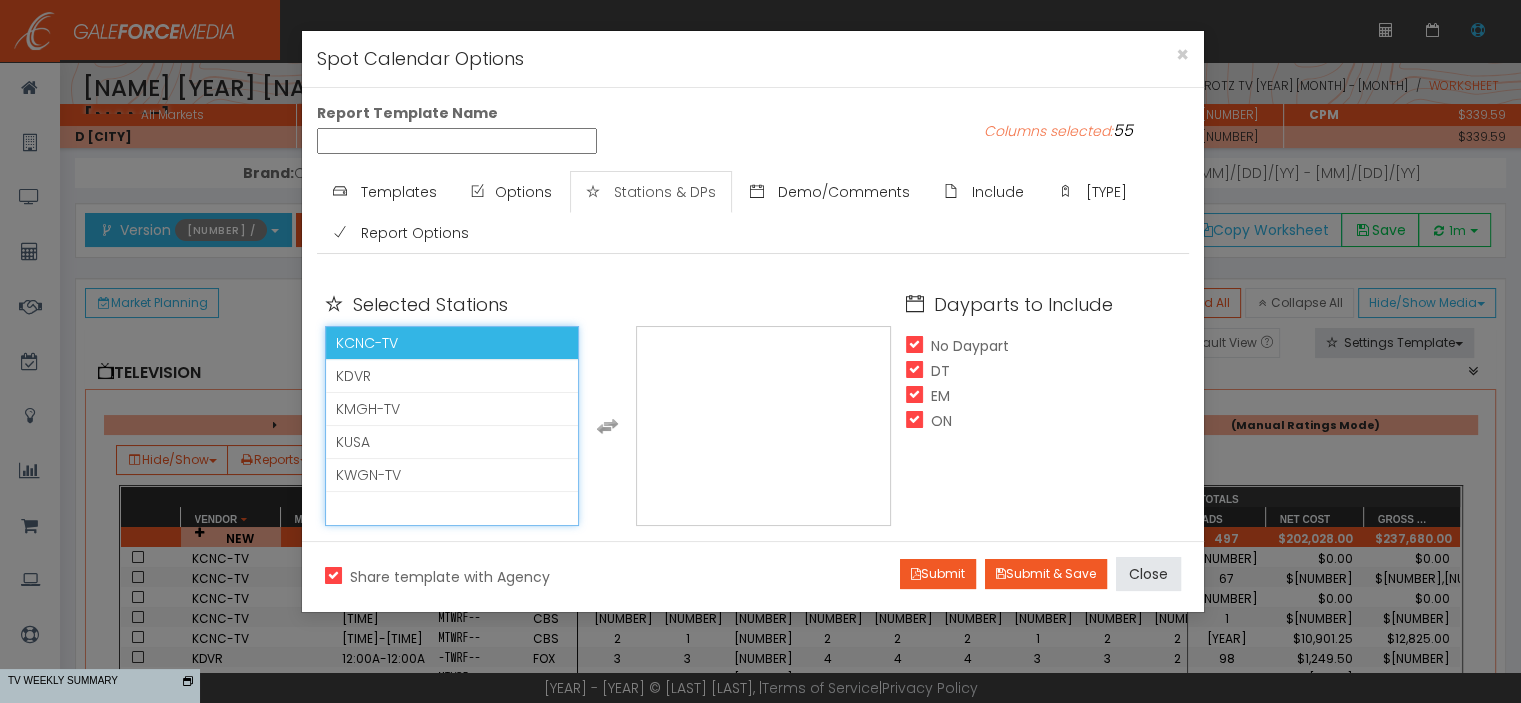 click on "KCNC-TV" at bounding box center (452, 343) 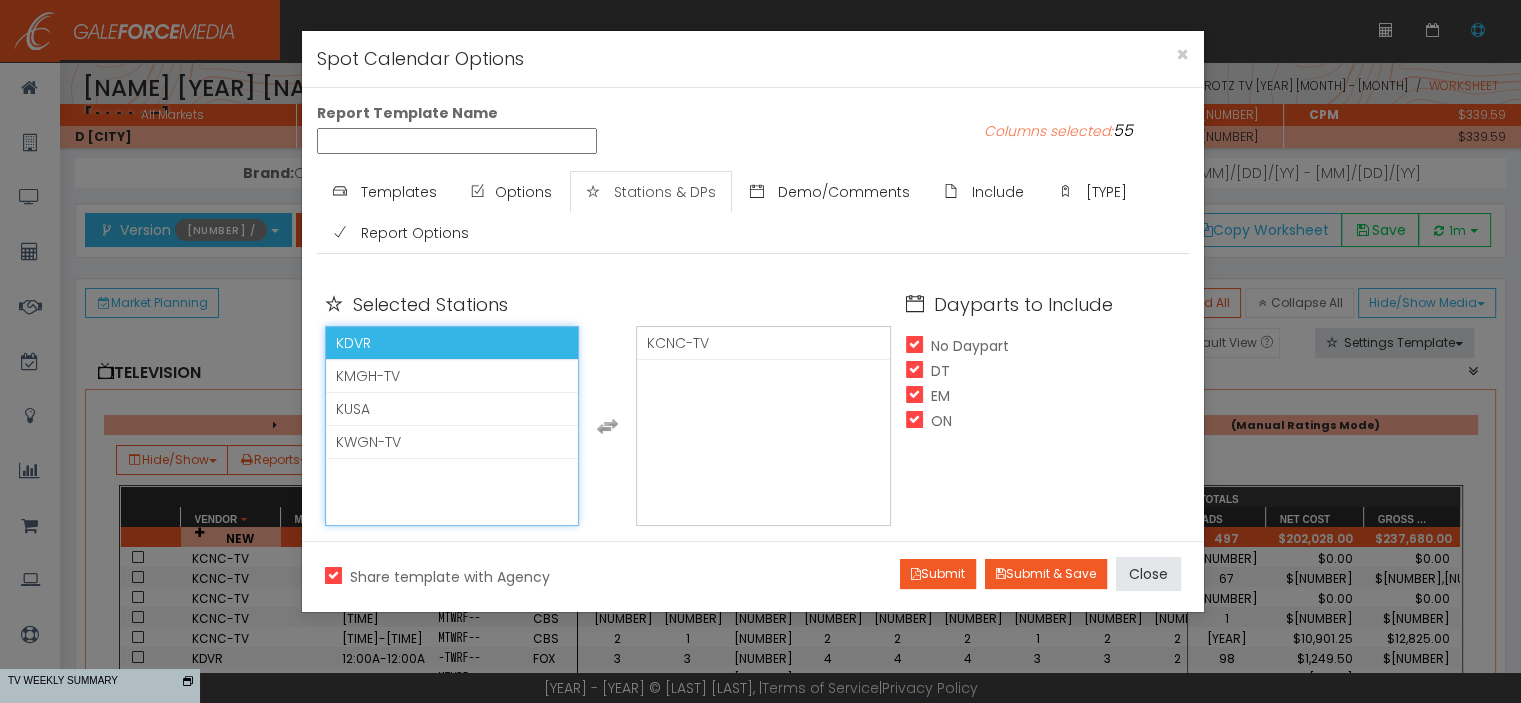 click on "KDVR" at bounding box center (452, 343) 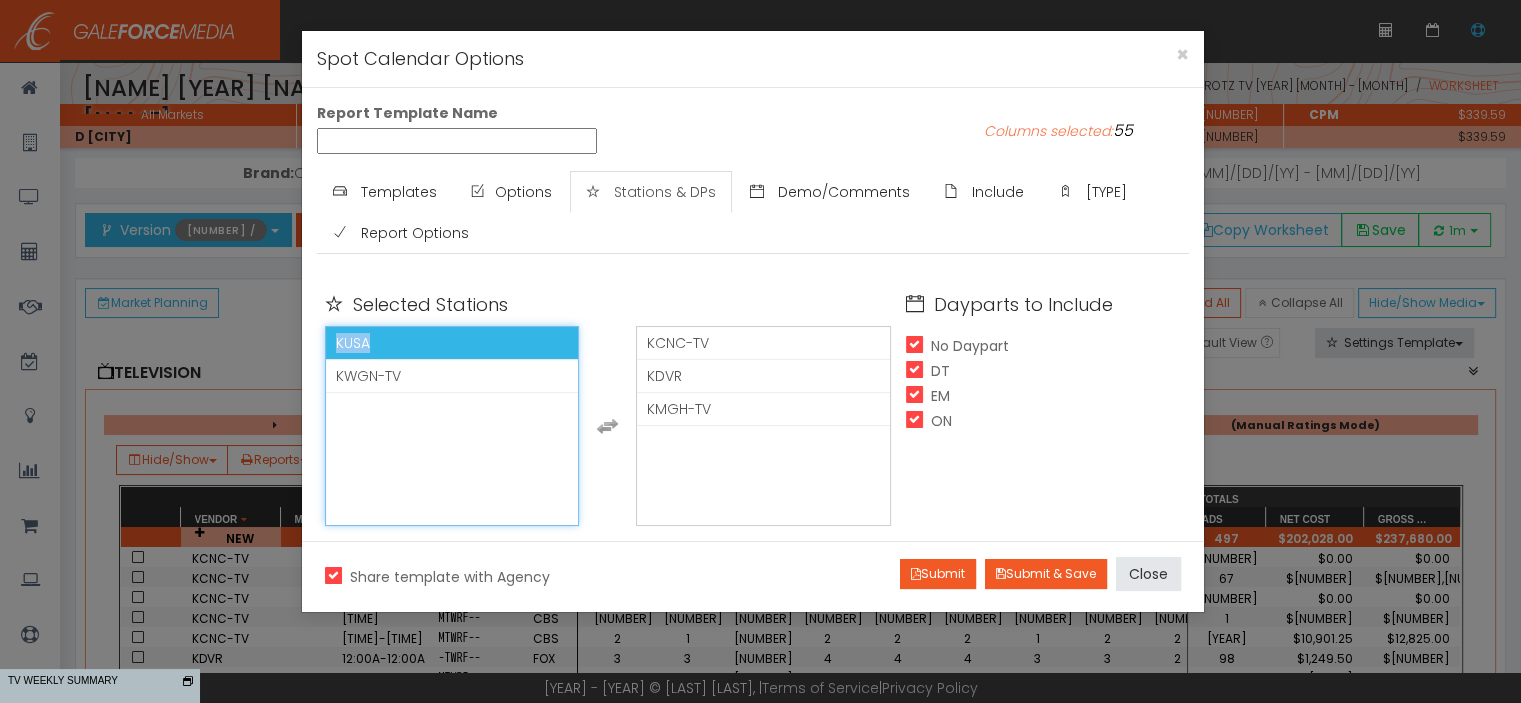 click on "KUSA" at bounding box center [452, 343] 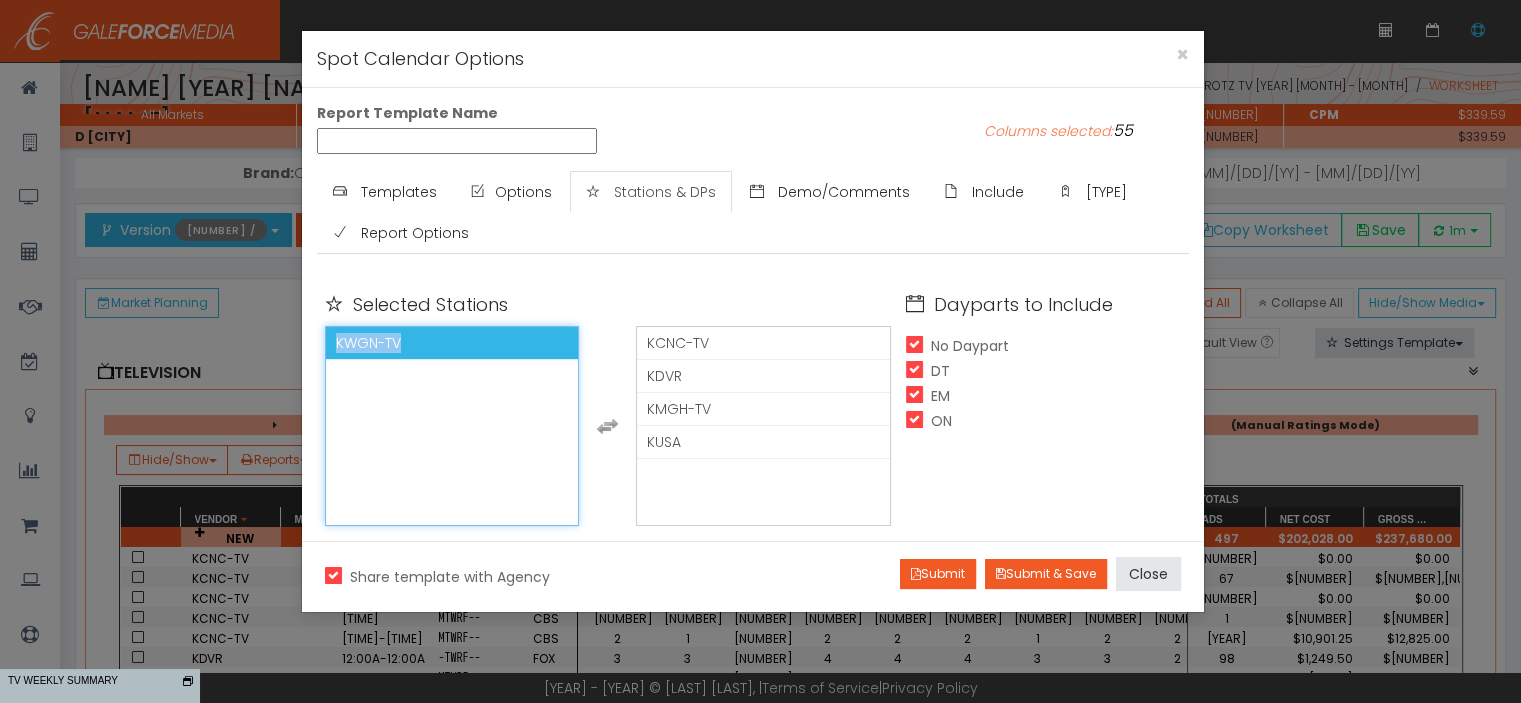 click on "KWGN-TV" at bounding box center (452, 343) 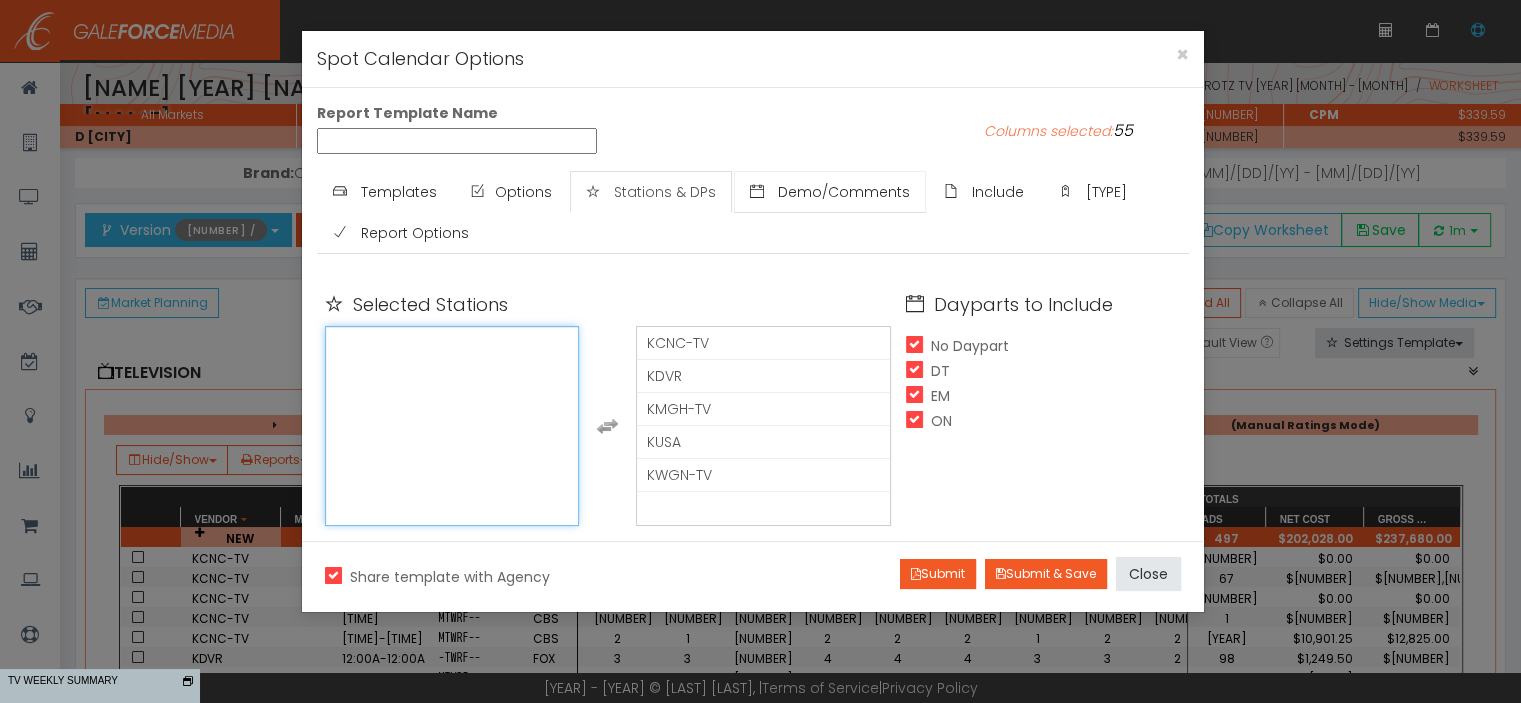 click on "Demo/Comments" at bounding box center (844, 192) 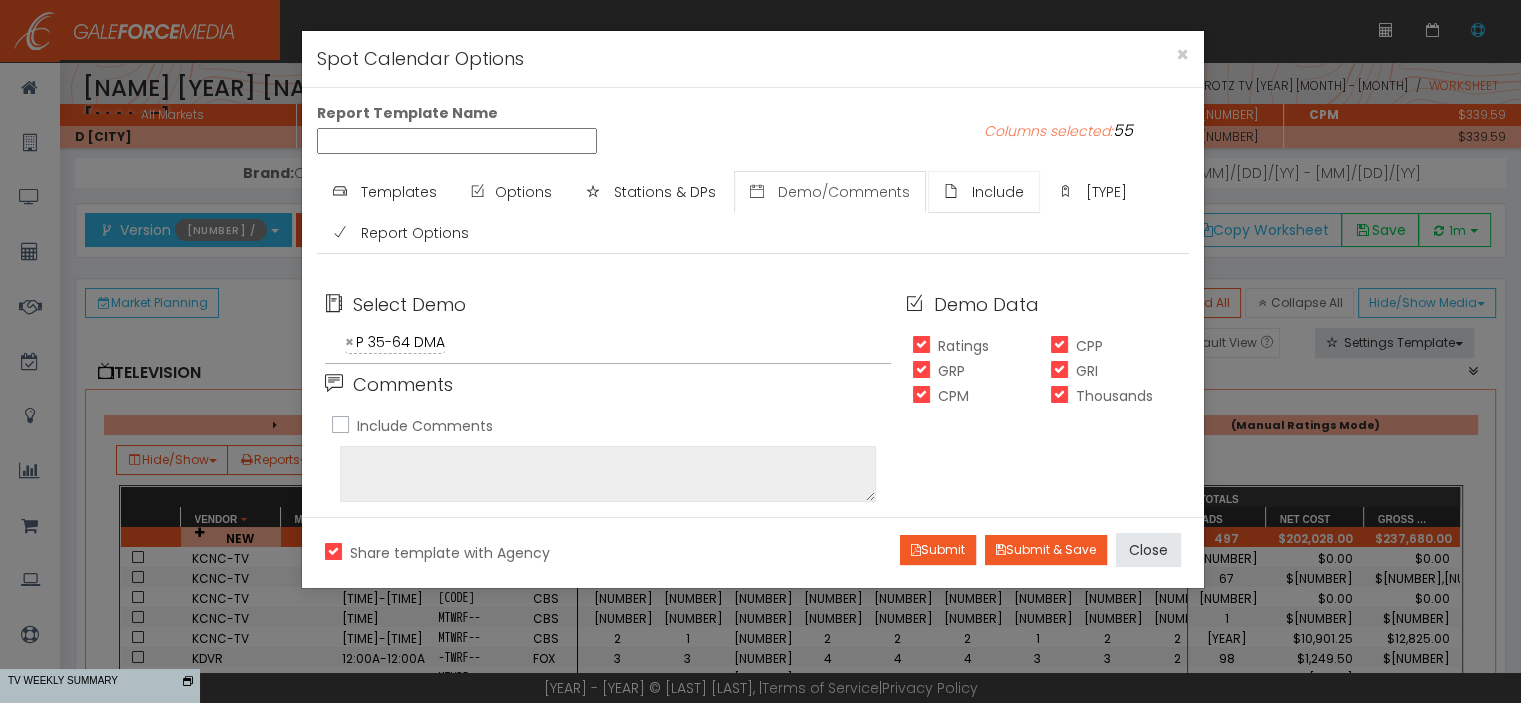 click on "Include" at bounding box center [998, 192] 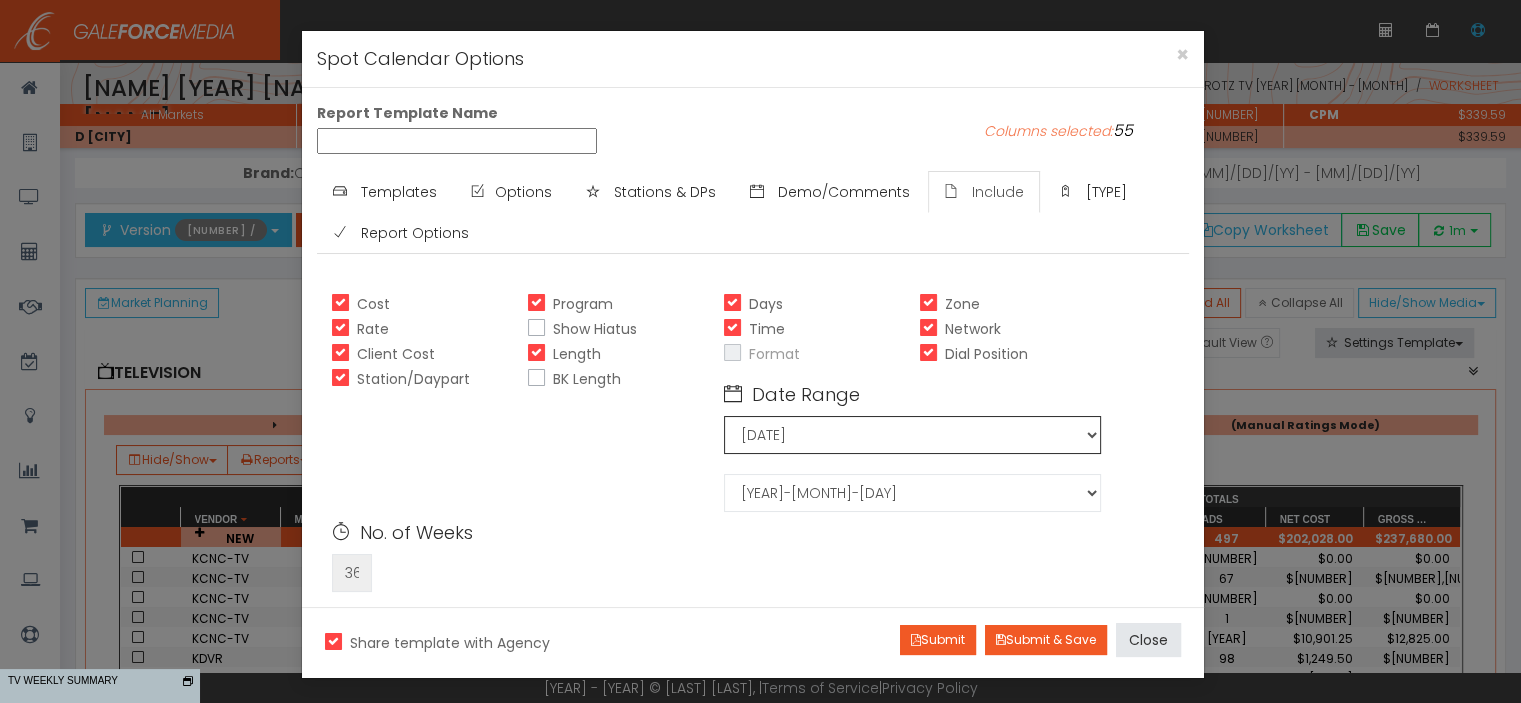 click on "[YYYY]-[MM]-[DD] [YYYY]-[MM]-[DD] [YYYY]-[MM]-[DD] [YYYY]-[MM]-[DD] [YYYY]-[MM]-[DD] [YYYY]-[MM]-[DD] [YYYY]-[MM]-[DD] [YYYY]-[MM]-[DD] [YYYY]-[MM]-[DD] [YYYY]-[MM]-[DD] [YYYY]-[MM]-[DD] [YYYY]-[MM]-[DD] [YYYY]-[MM]-[DD] [YYYY]-[MM]-[DD] [YYYY]-[MM]-[DD] [YYYY]-[MM]-[DD] [YYYY]-[MM]-[DD] [YYYY]-[MM]-[DD] [YYYY]-[MM]-[DD] [YYYY]-[MM]-[DD] [YYYY]-[MM]-[DD] [YYYY]-[MM]-[DD] [YYYY]-[MM]-[DD] [YYYY]-[MM]-[DD] [YYYY]-[MM]-[DD] [YYYY]-[MM]-[DD] [YYYY]-[MM]-[DD] [YYYY]-[MM]-[DD] [YYYY]-[MM]-[DD] [YYYY]-[MM]-[DD] [YYYY]-[MM]-[DD] [YYYY]-[MM]-[DD] [YYYY]-[MM]-[DD] [YYYY]-[MM]-[DD] [YYYY]-[MM]-[DD] [YYYY]-[MM]-[DD]" at bounding box center (912, 435) 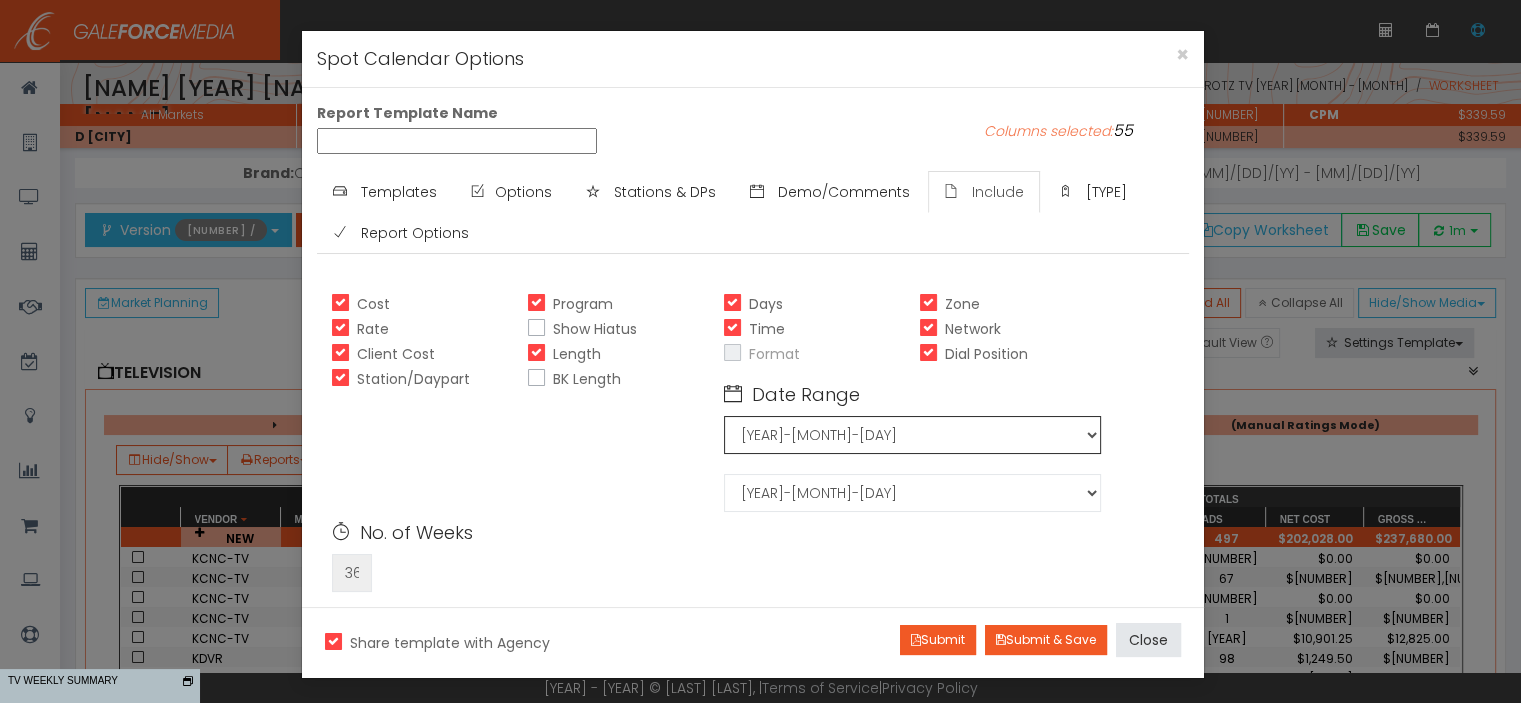 click on "[YYYY]-[MM]-[DD] [YYYY]-[MM]-[DD] [YYYY]-[MM]-[DD] [YYYY]-[MM]-[DD] [YYYY]-[MM]-[DD] [YYYY]-[MM]-[DD] [YYYY]-[MM]-[DD] [YYYY]-[MM]-[DD] [YYYY]-[MM]-[DD] [YYYY]-[MM]-[DD] [YYYY]-[MM]-[DD] [YYYY]-[MM]-[DD] [YYYY]-[MM]-[DD] [YYYY]-[MM]-[DD] [YYYY]-[MM]-[DD] [YYYY]-[MM]-[DD] [YYYY]-[MM]-[DD] [YYYY]-[MM]-[DD] [YYYY]-[MM]-[DD] [YYYY]-[MM]-[DD] [YYYY]-[MM]-[DD] [YYYY]-[MM]-[DD] [YYYY]-[MM]-[DD] [YYYY]-[MM]-[DD] [YYYY]-[MM]-[DD] [YYYY]-[MM]-[DD] [YYYY]-[MM]-[DD] [YYYY]-[MM]-[DD] [YYYY]-[MM]-[DD] [YYYY]-[MM]-[DD] [YYYY]-[MM]-[DD] [YYYY]-[MM]-[DD] [YYYY]-[MM]-[DD] [YYYY]-[MM]-[DD] [YYYY]-[MM]-[DD] [YYYY]-[MM]-[DD]" at bounding box center (912, 435) 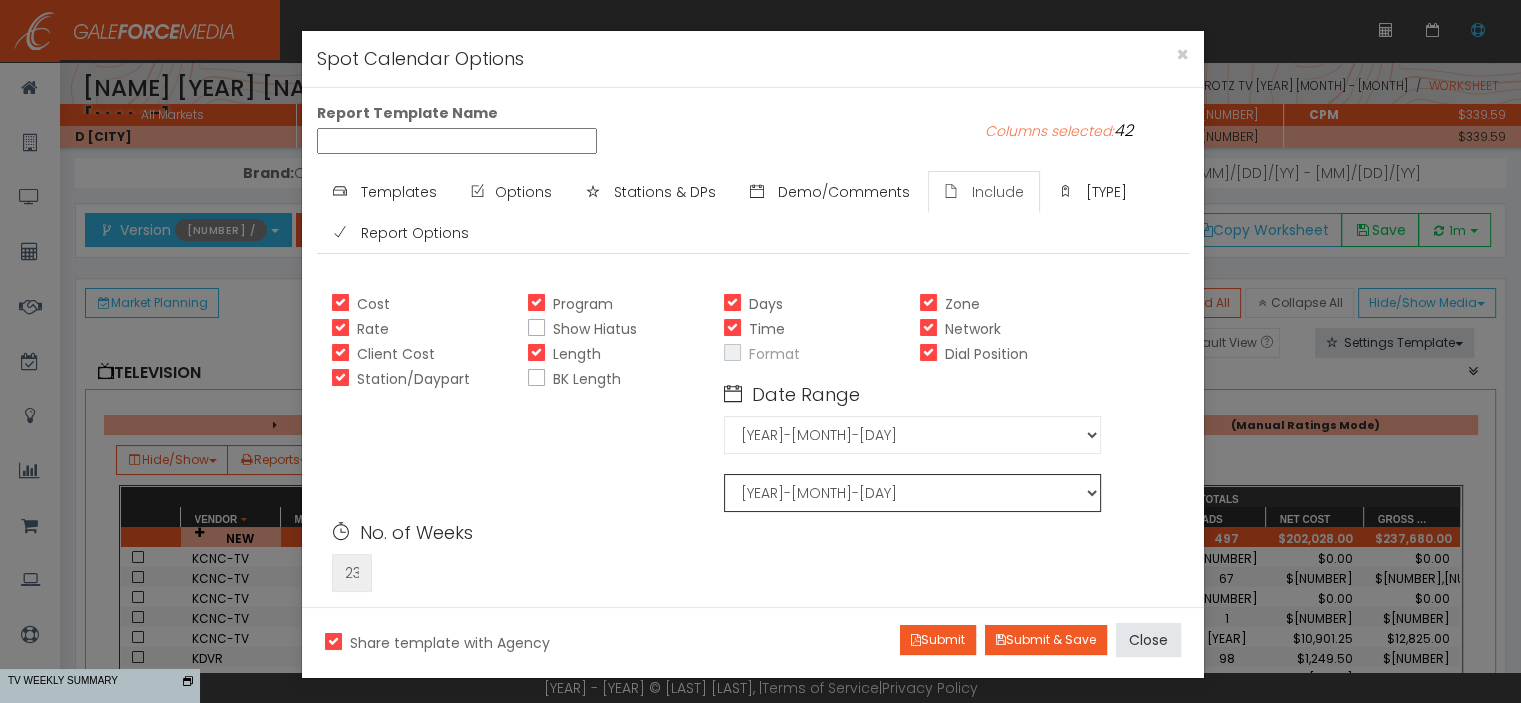 click on "[YYYY]-[MM]-[DD] [YYYY]-[MM]-[DD] [YYYY]-[MM]-[DD] [YYYY]-[MM]-[DD] [YYYY]-[MM]-[DD] [YYYY]-[MM]-[DD] [YYYY]-[MM]-[DD] [YYYY]-[MM]-[DD] [YYYY]-[MM]-[DD] [YYYY]-[MM]-[DD] [YYYY]-[MM]-[DD] [YYYY]-[MM]-[DD] [YYYY]-[MM]-[DD] [YYYY]-[MM]-[DD] [YYYY]-[MM]-[DD] [YYYY]-[MM]-[DD] [YYYY]-[MM]-[DD] [YYYY]-[MM]-[DD] [YYYY]-[MM]-[DD] [YYYY]-[MM]-[DD] [YYYY]-[MM]-[DD] [YYYY]-[MM]-[DD] [YYYY]-[MM]-[DD] [YYYY]-[MM]-[DD] [YYYY]-[MM]-[DD] [YYYY]-[MM]-[DD] [YYYY]-[MM]-[DD] [YYYY]-[MM]-[DD] [YYYY]-[MM]-[DD] [YYYY]-[MM]-[DD] [YYYY]-[MM]-[DD] [YYYY]-[MM]-[DD] [YYYY]-[MM]-[DD] [YYYY]-[MM]-[DD] [YYYY]-[MM]-[DD] [YYYY]-[MM]-[DD]" at bounding box center [912, 493] 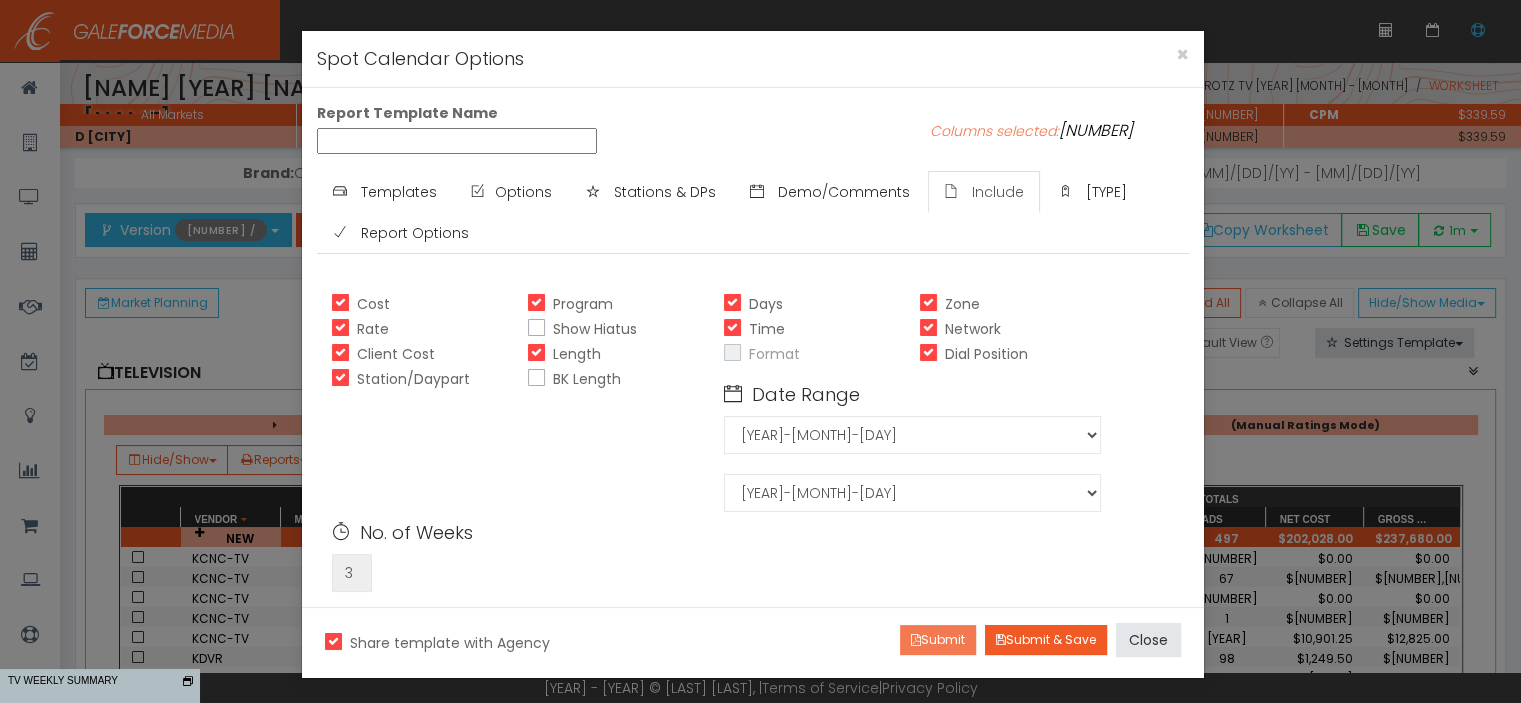 click on "Submit" at bounding box center [938, 640] 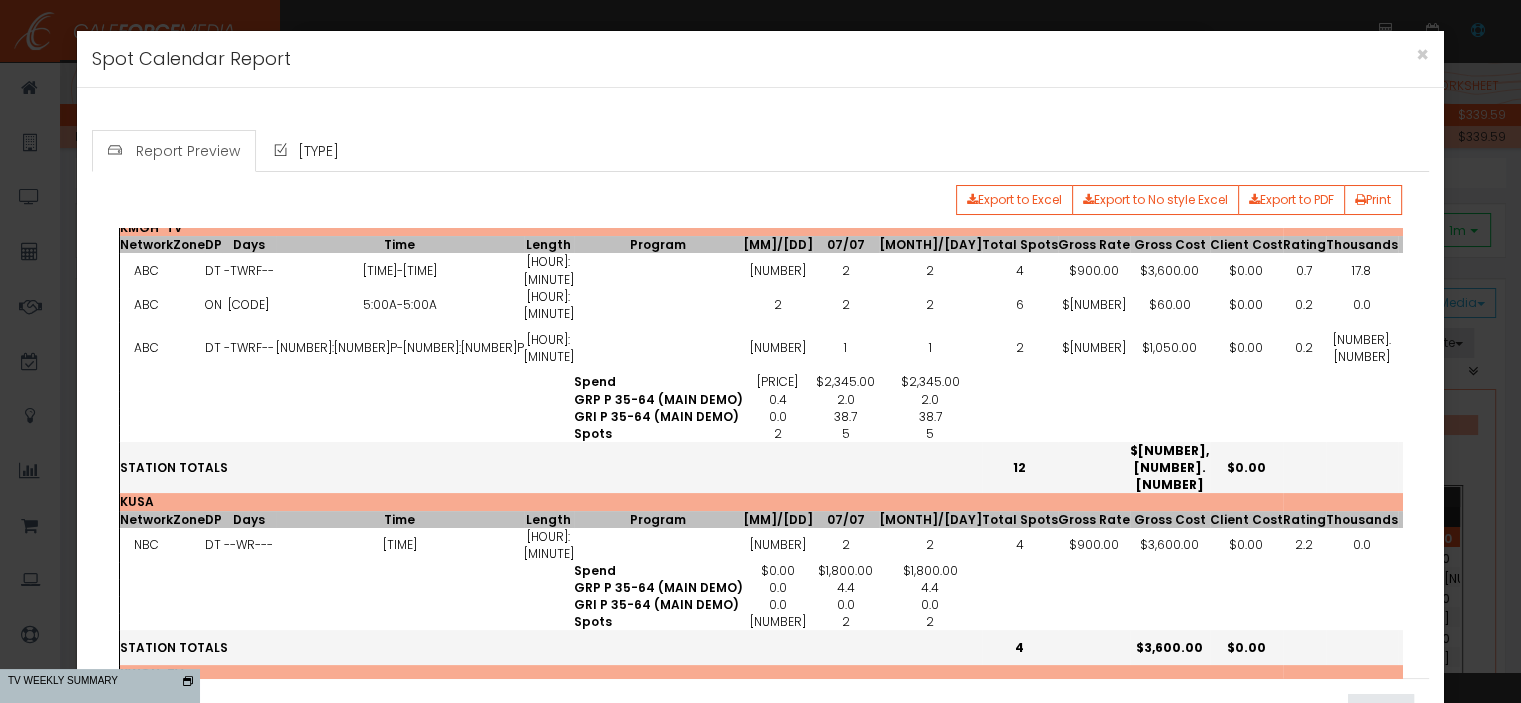 scroll, scrollTop: 478, scrollLeft: 0, axis: vertical 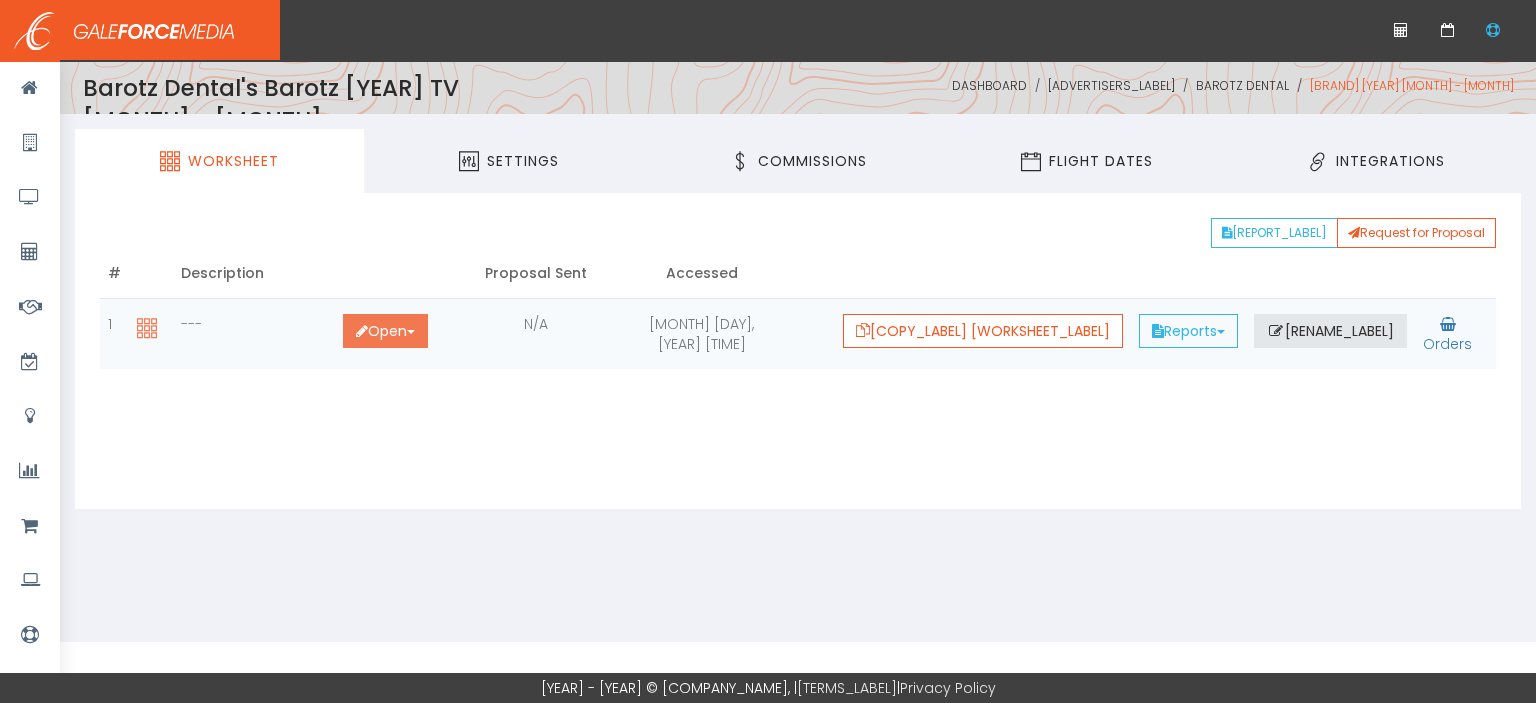 click on "Open
Toggle Dropdown" at bounding box center (385, 331) 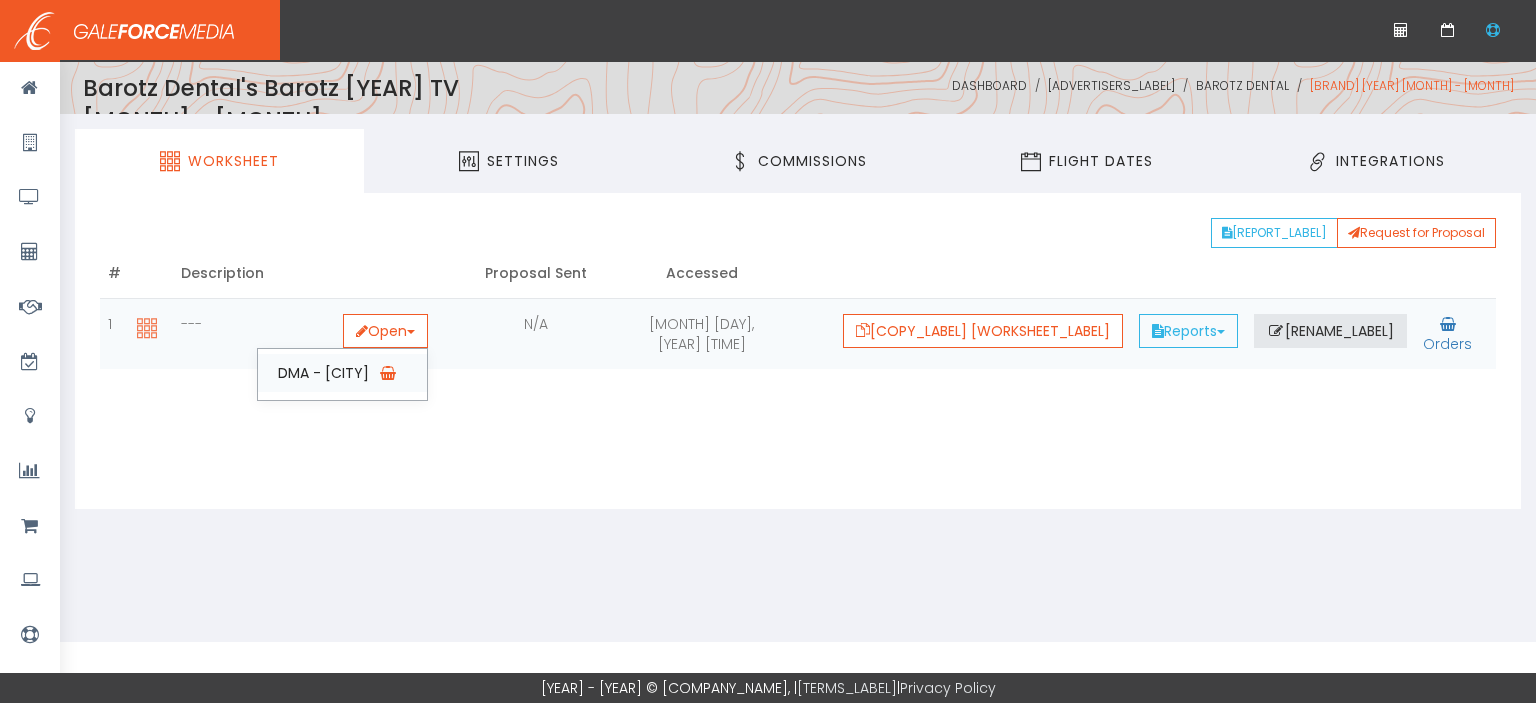click on "[BRAND] - [CITY]" at bounding box center [342, 373] 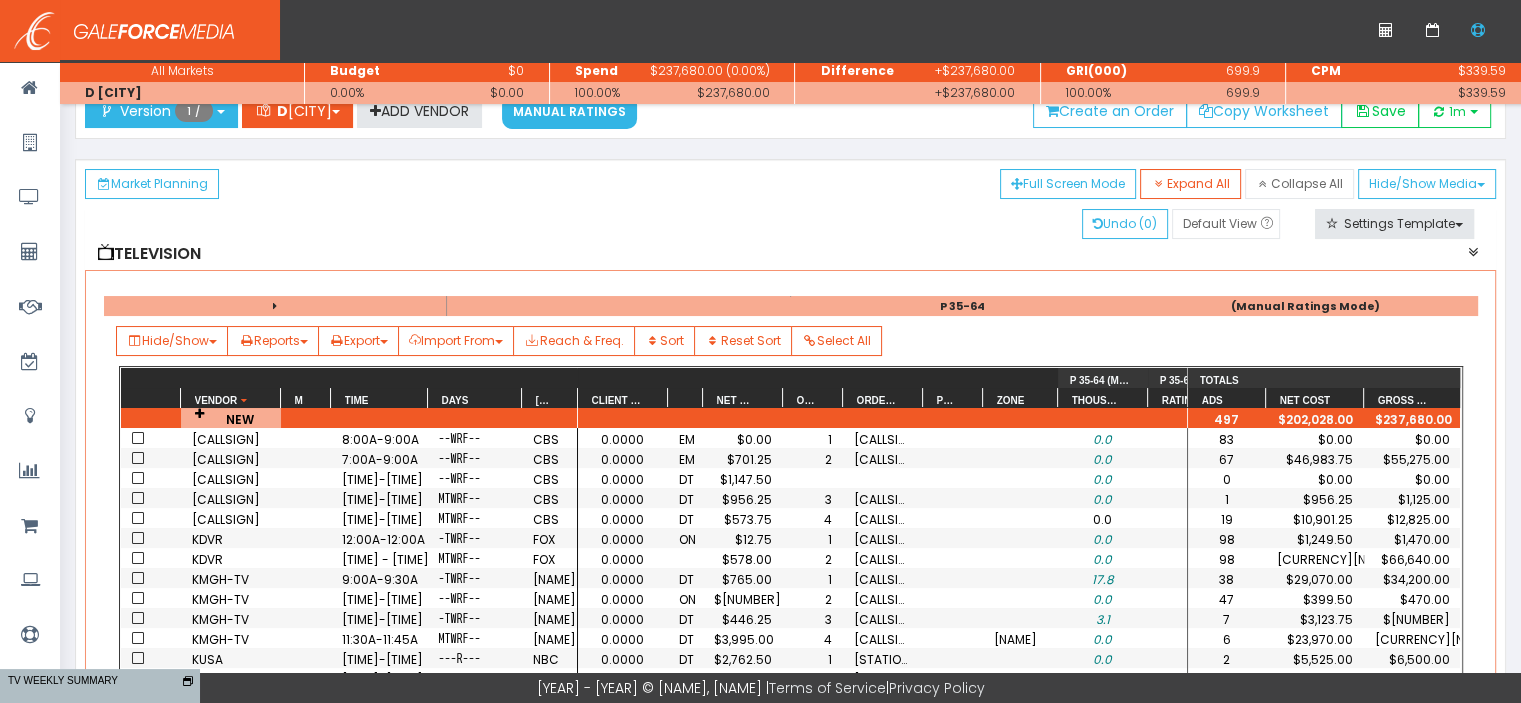 scroll, scrollTop: 200, scrollLeft: 0, axis: vertical 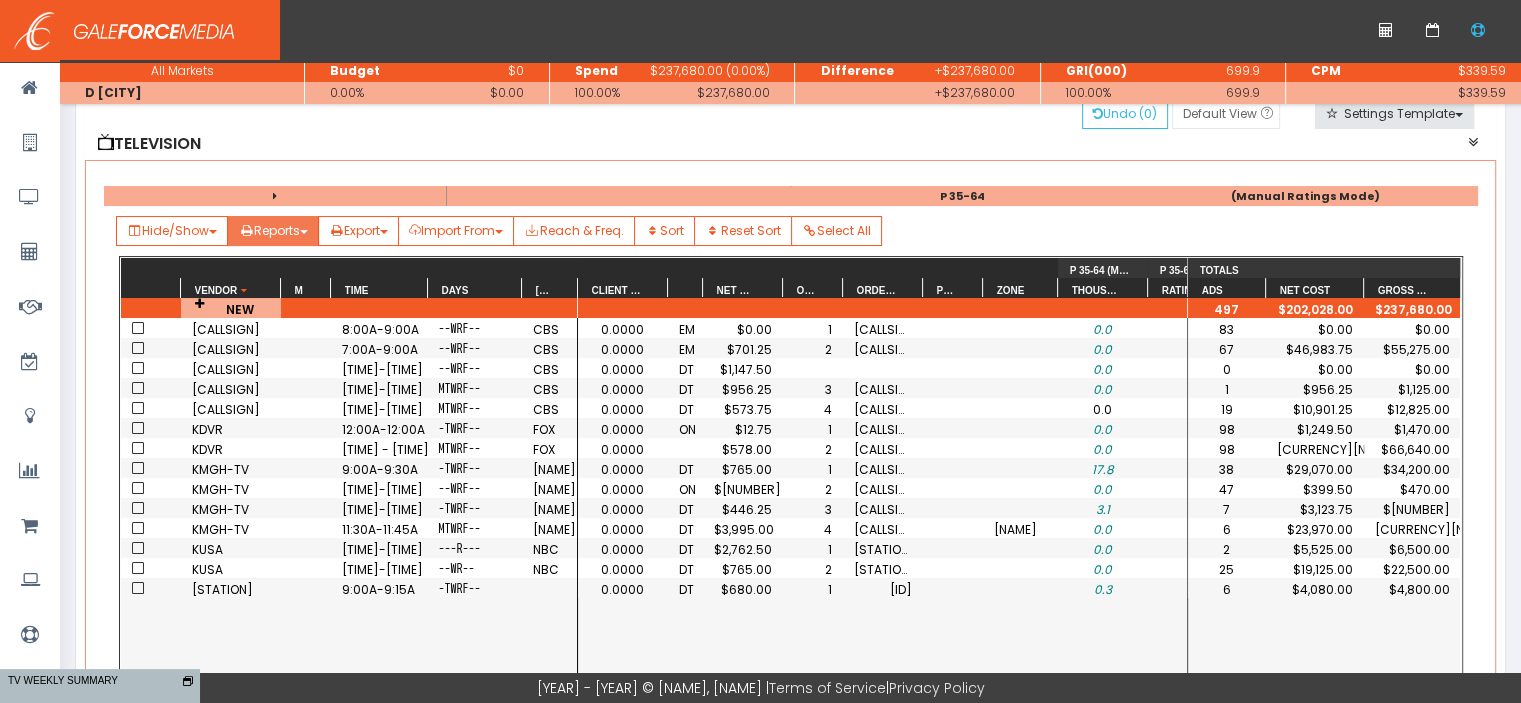 click on "Reports" at bounding box center (172, 231) 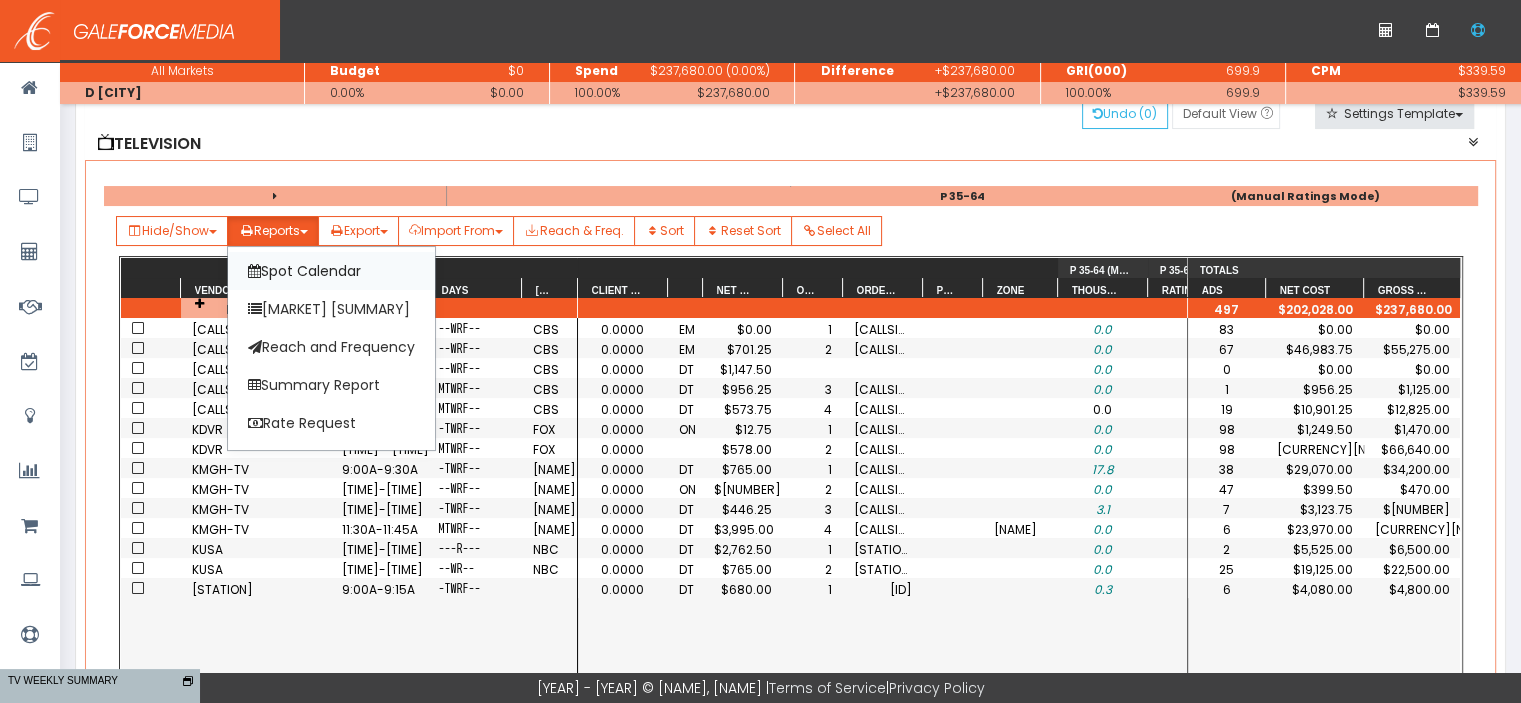 click on "Spot Calendar" at bounding box center [331, 271] 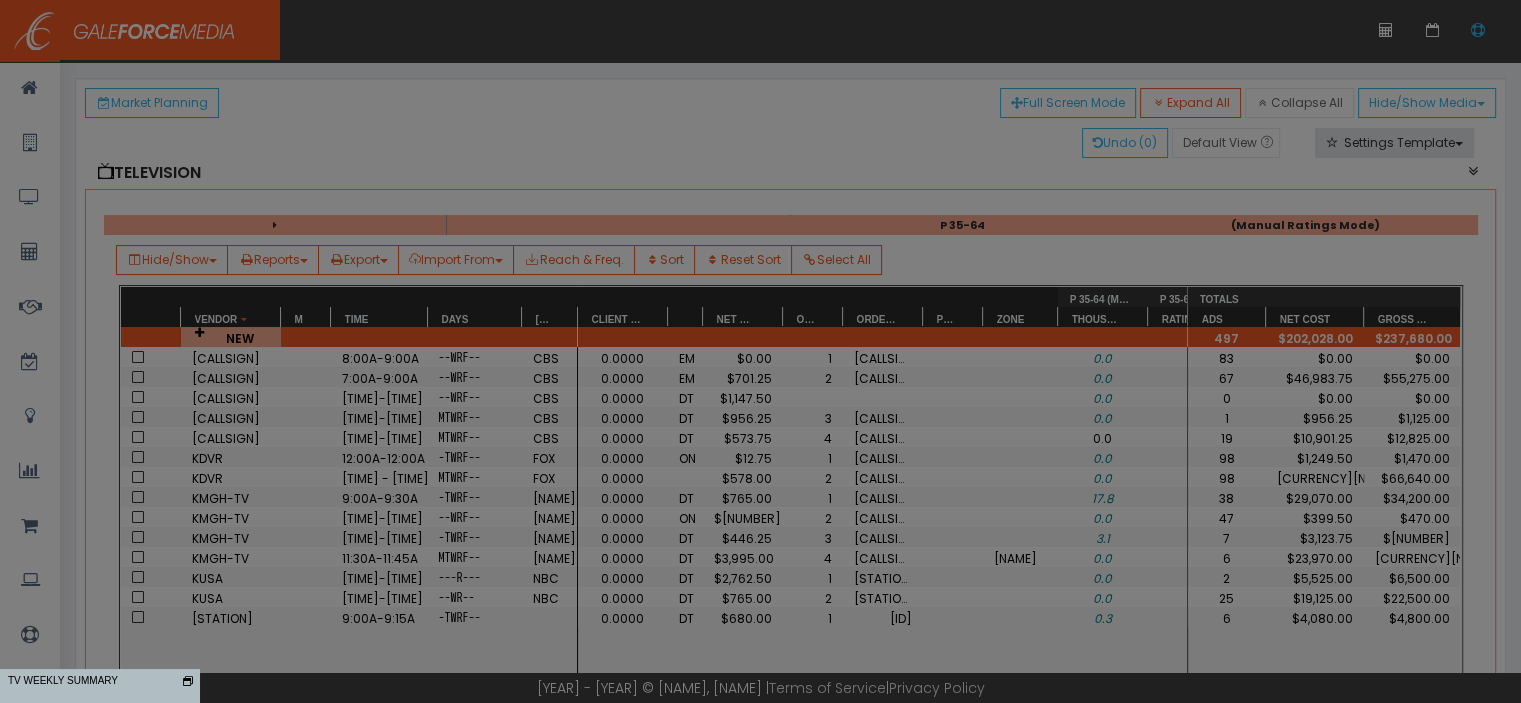 scroll, scrollTop: 0, scrollLeft: 0, axis: both 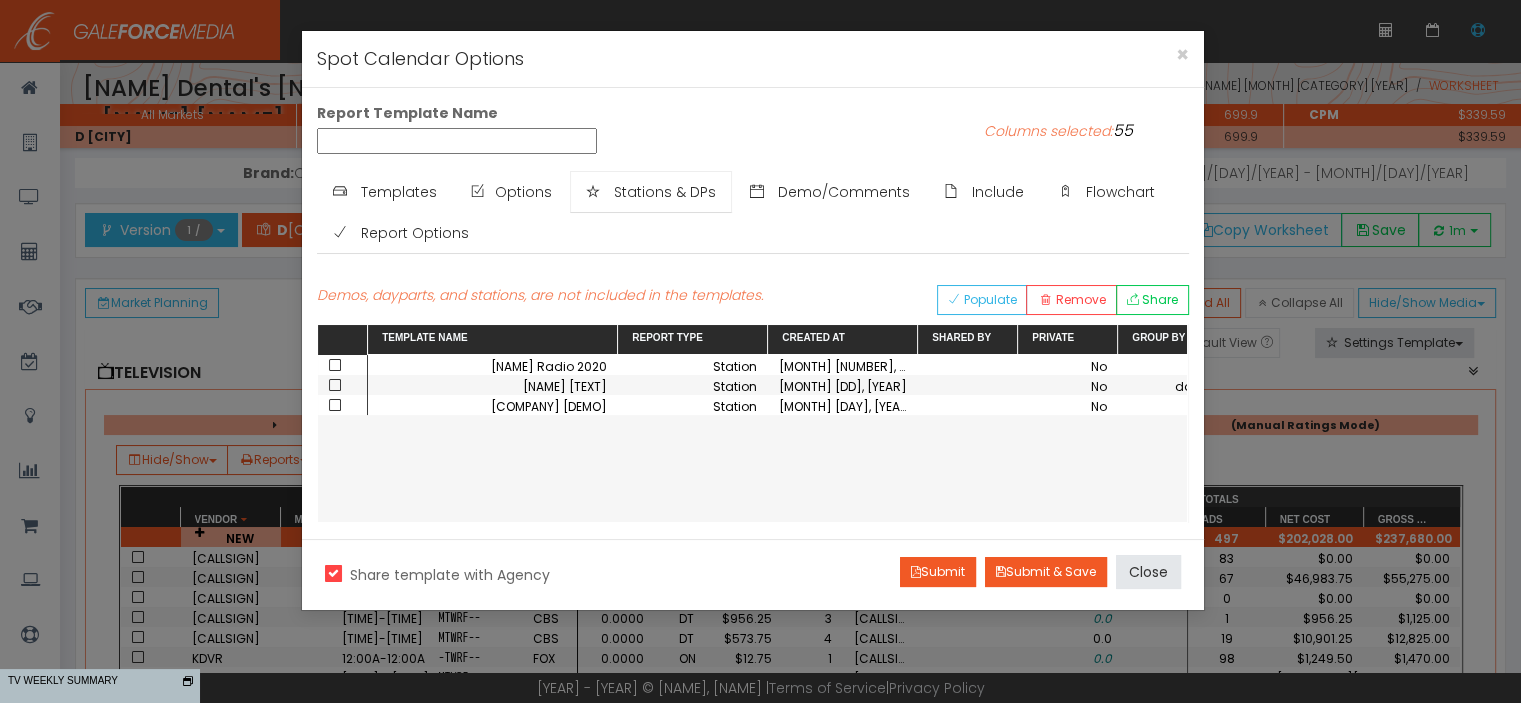 click on "Stations & DPs" at bounding box center [665, 192] 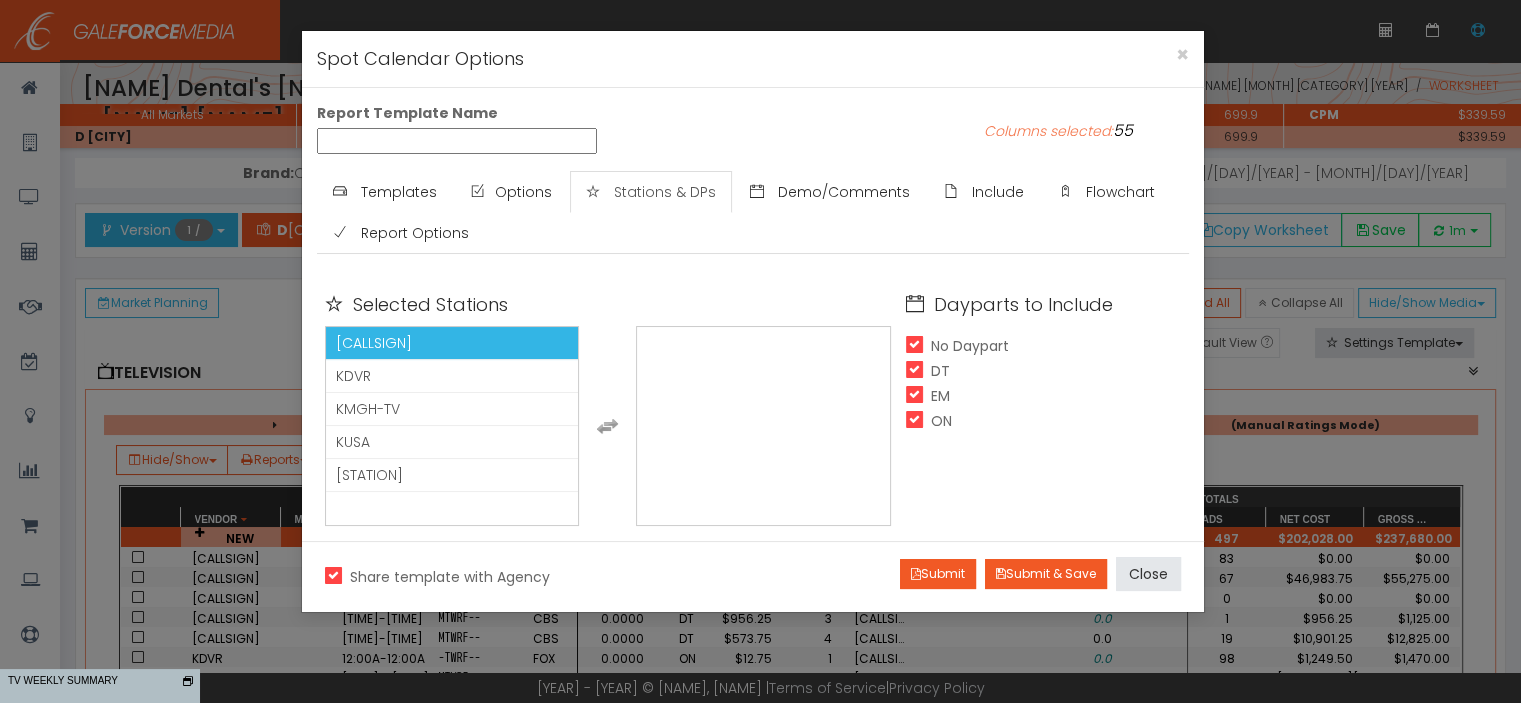 click on "KCNC-TV" at bounding box center [452, 343] 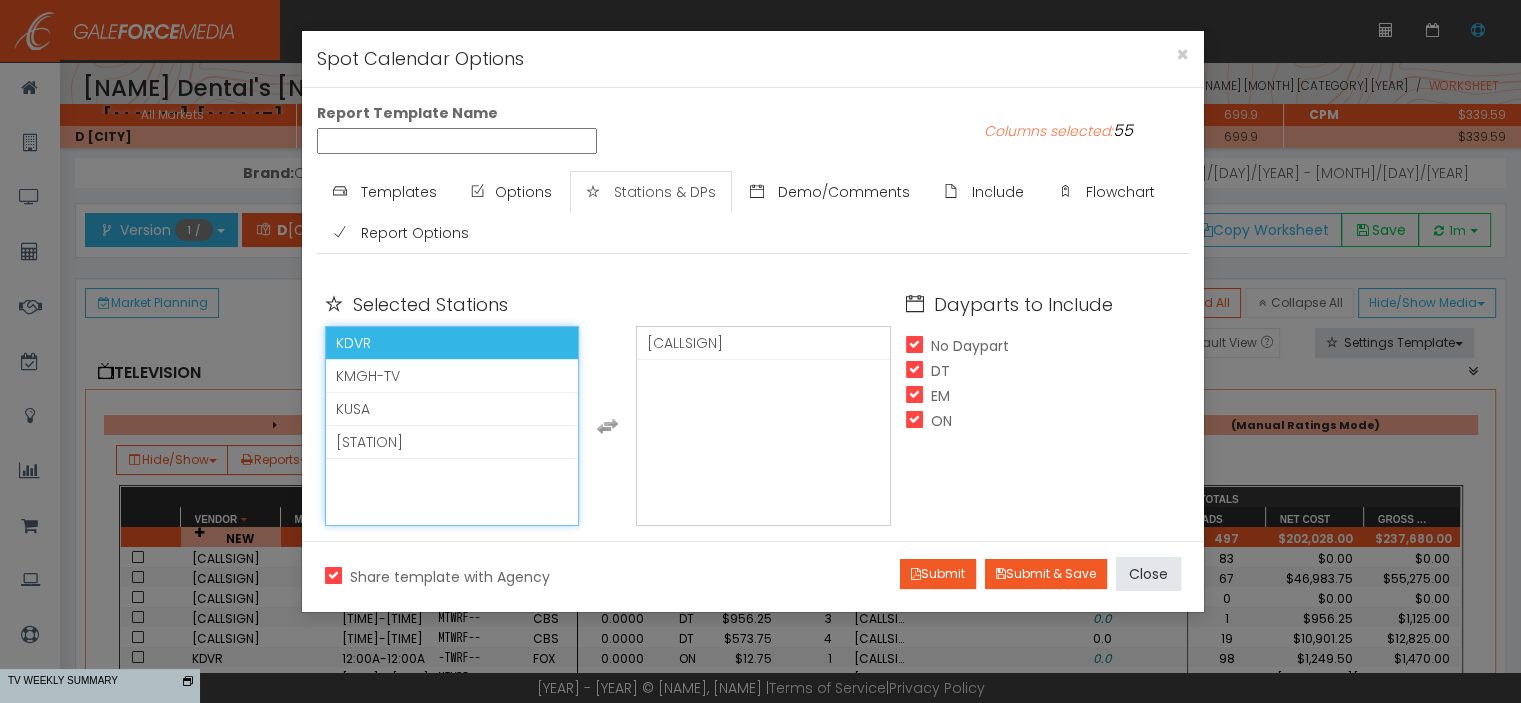 click on "KDVR" at bounding box center [452, 343] 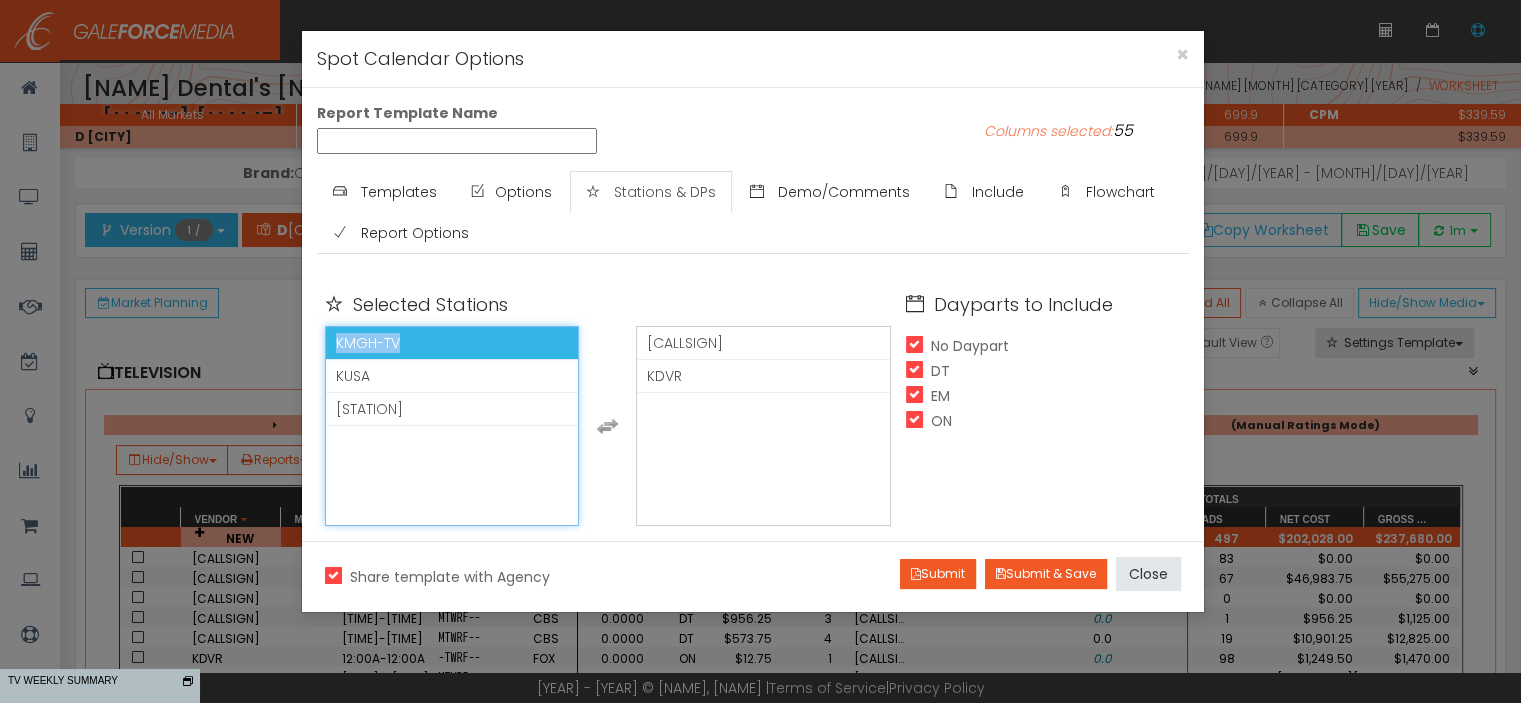 click on "KMGH-TV" at bounding box center (452, 343) 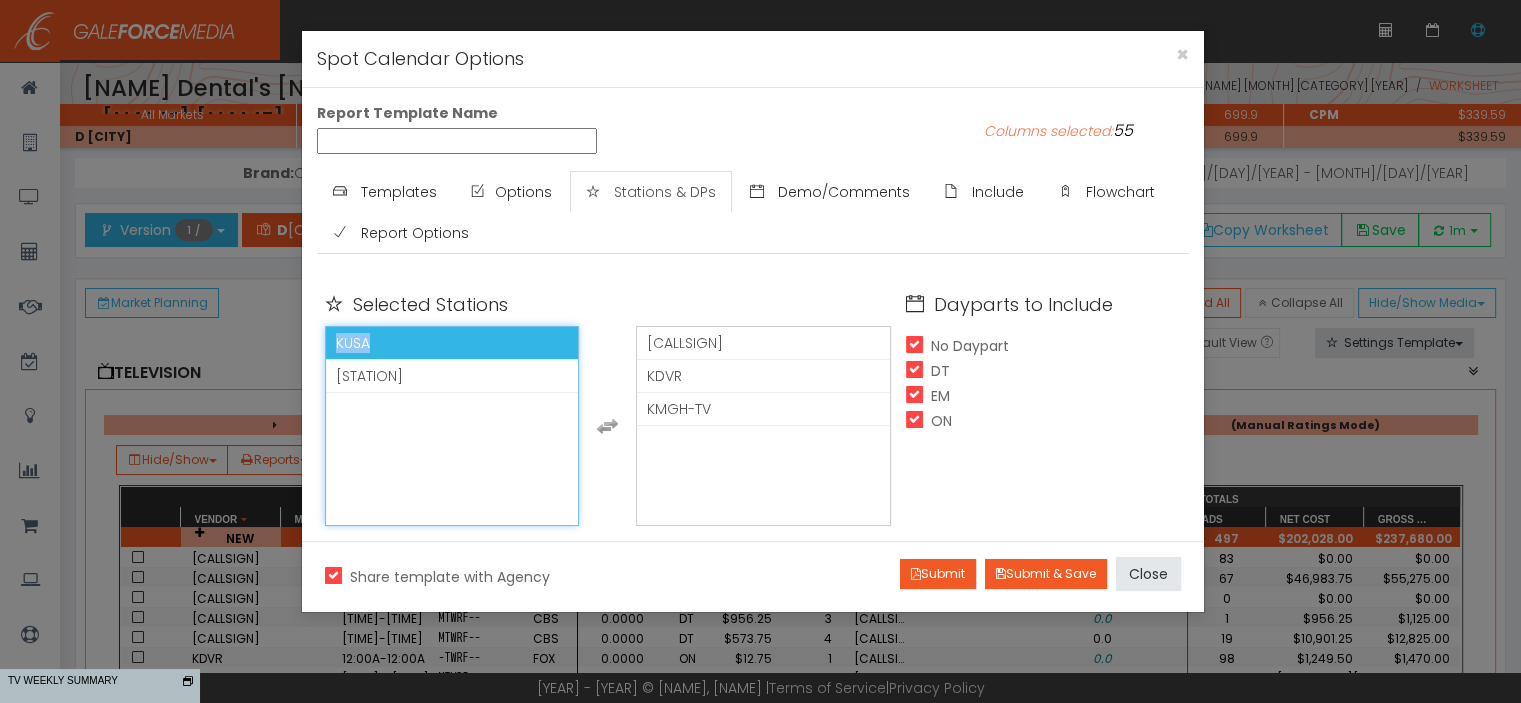 click on "KUSA" at bounding box center (452, 343) 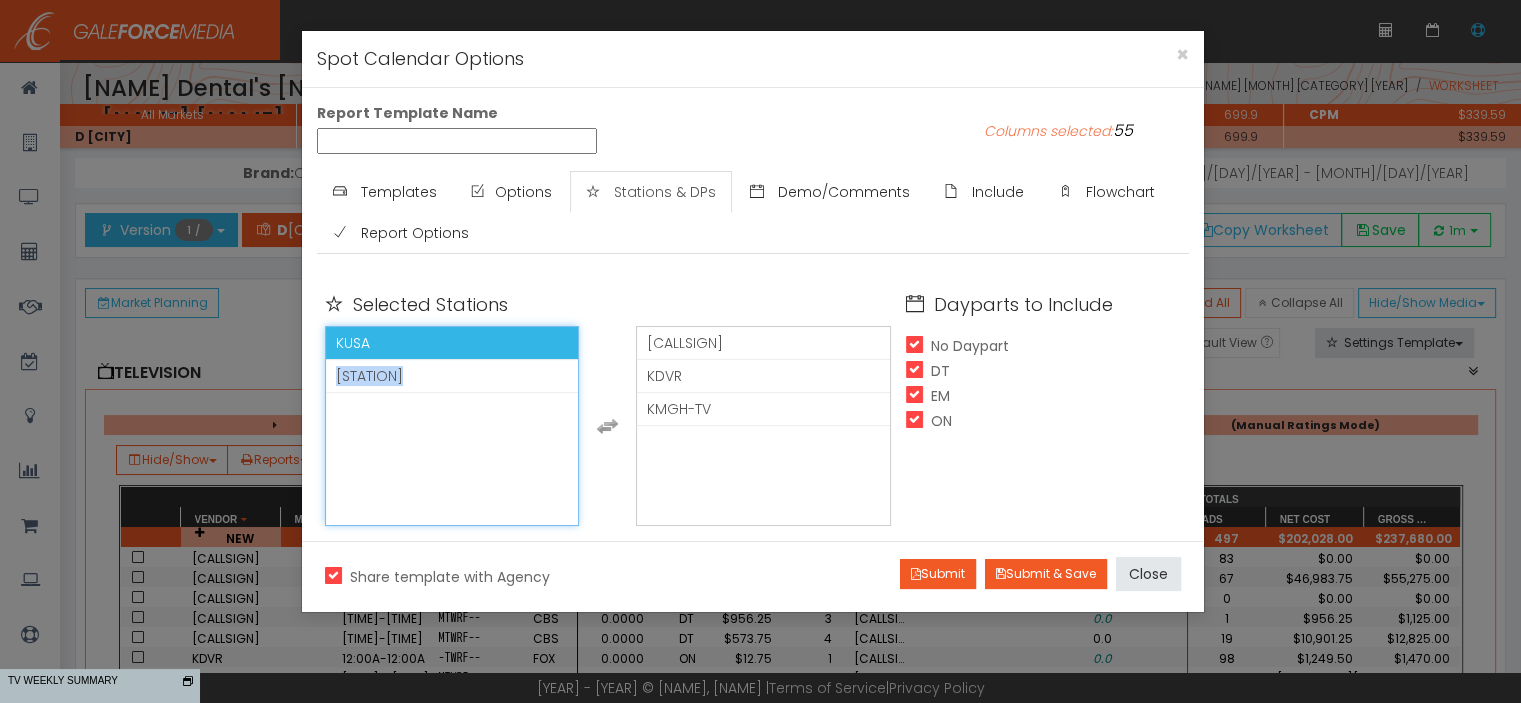 click on "KWGN-TV" at bounding box center (452, 376) 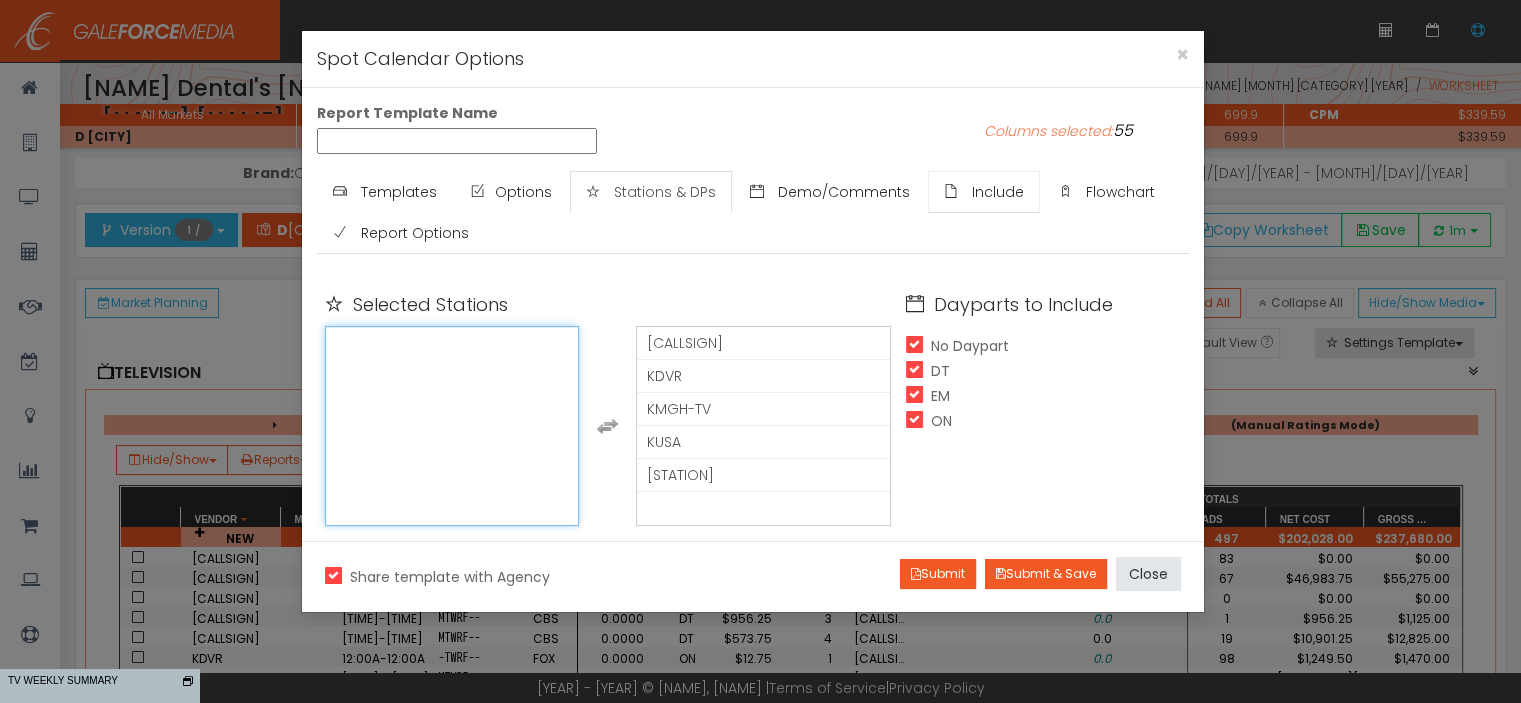 click on "Include" at bounding box center (984, 192) 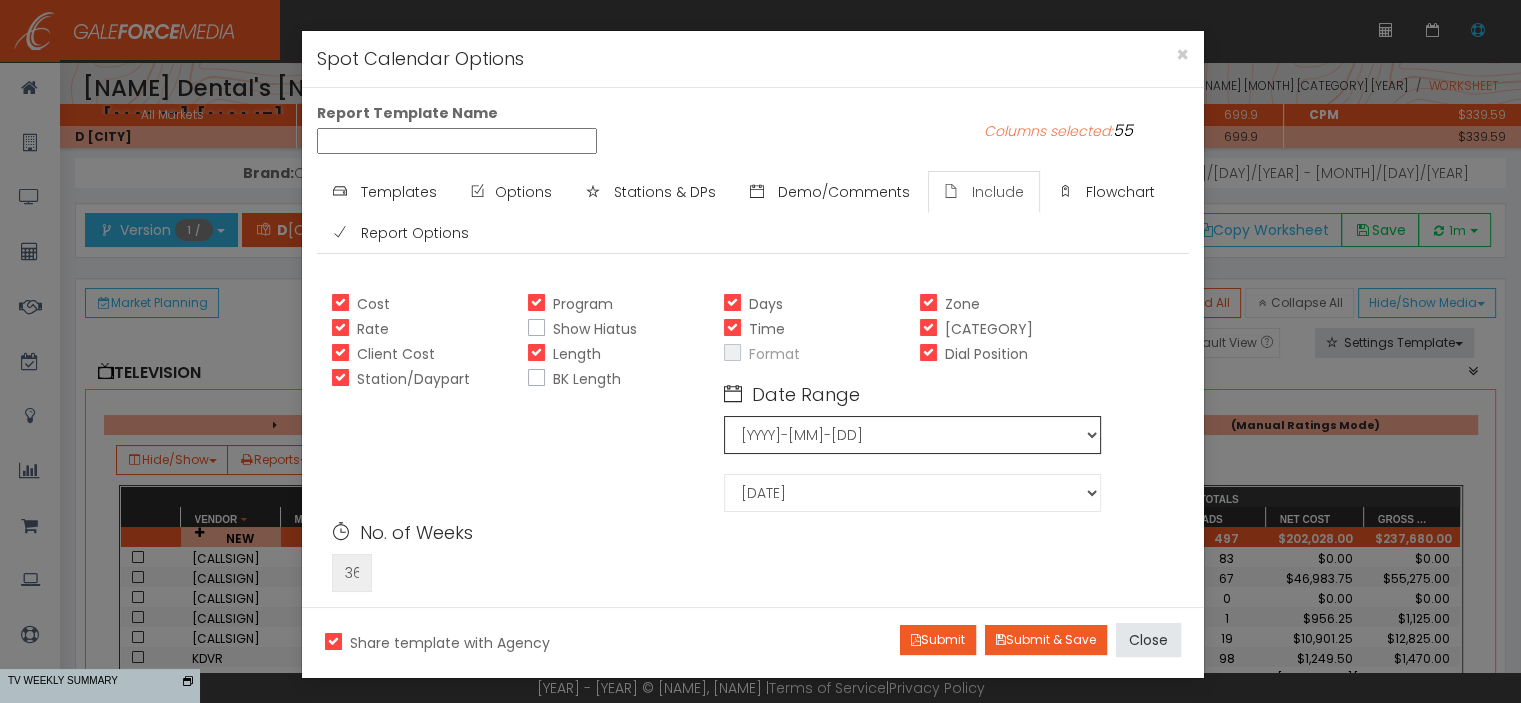 click on "[YYYY]-[MM]-[DD] [YYYY]-[MM]-[DD] [YYYY]-[MM]-[DD] [YYYY]-[MM]-[DD] [YYYY]-[MM]-[DD] [YYYY]-[MM]-[DD] [YYYY]-[MM]-[DD] [YYYY]-[MM]-[DD] [YYYY]-[MM]-[DD] [YYYY]-[MM]-[DD] [YYYY]-[MM]-[DD] [YYYY]-[MM]-[DD] [YYYY]-[MM]-[DD] [YYYY]-[MM]-[DD] [YYYY]-[MM]-[DD] [YYYY]-[MM]-[DD] [YYYY]-[MM]-[DD] [YYYY]-[MM]-[DD] [YYYY]-[MM]-[DD] [YYYY]-[MM]-[DD] [YYYY]-[MM]-[DD] [YYYY]-[MM]-[DD] [YYYY]-[MM]-[DD] [YYYY]-[MM]-[DD] [YYYY]-[MM]-[DD] [YYYY]-[MM]-[DD] [YYYY]-[MM]-[DD] [YYYY]-[MM]-[DD] [YYYY]-[MM]-[DD] [YYYY]-[MM]-[DD] [YYYY]-[MM]-[DD] [YYYY]-[MM]-[DD] [YYYY]-[MM]-[DD] [YYYY]-[MM]-[DD] [YYYY]-[MM]-[DD] [YYYY]-[MM]-[DD]" at bounding box center [912, 435] 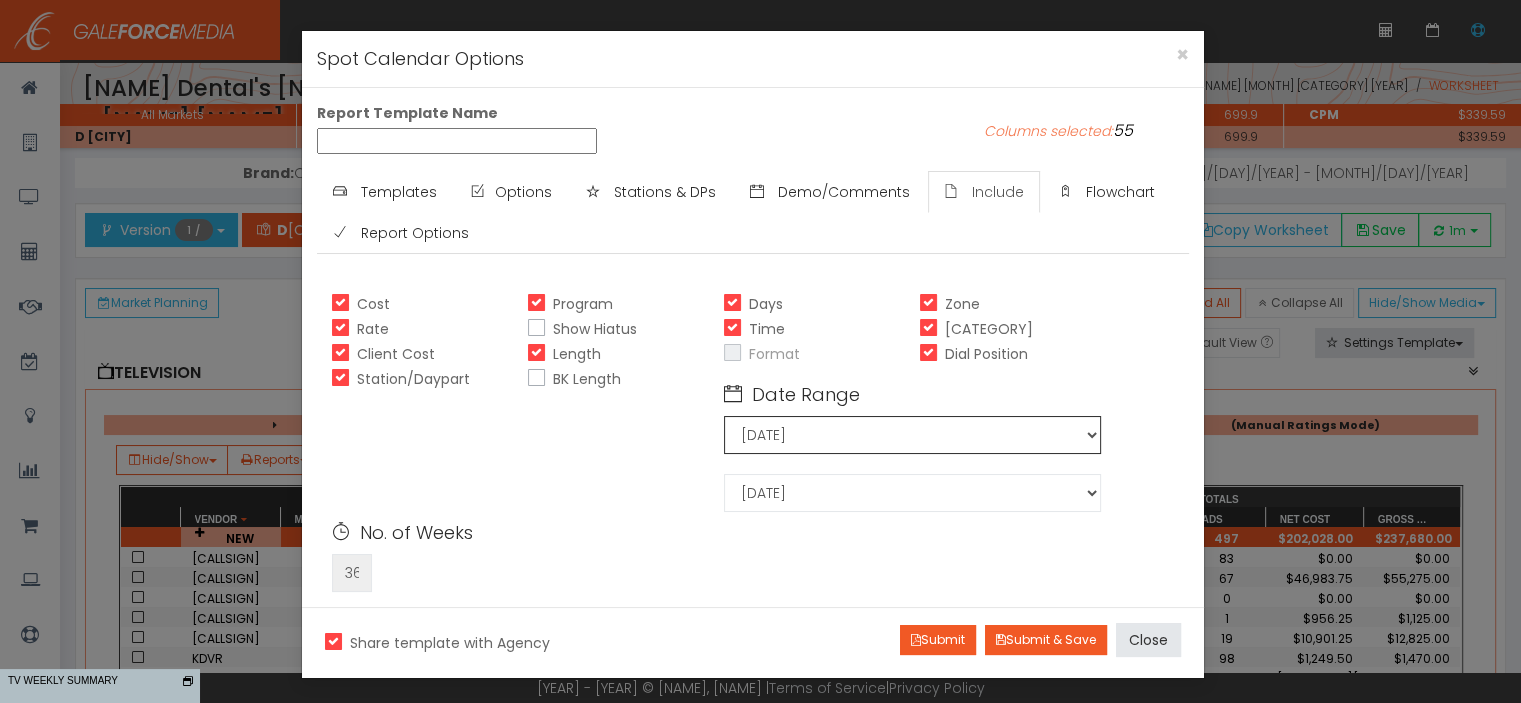 click on "[YYYY]-[MM]-[DD] [YYYY]-[MM]-[DD] [YYYY]-[MM]-[DD] [YYYY]-[MM]-[DD] [YYYY]-[MM]-[DD] [YYYY]-[MM]-[DD] [YYYY]-[MM]-[DD] [YYYY]-[MM]-[DD] [YYYY]-[MM]-[DD] [YYYY]-[MM]-[DD] [YYYY]-[MM]-[DD] [YYYY]-[MM]-[DD] [YYYY]-[MM]-[DD] [YYYY]-[MM]-[DD] [YYYY]-[MM]-[DD] [YYYY]-[MM]-[DD] [YYYY]-[MM]-[DD] [YYYY]-[MM]-[DD] [YYYY]-[MM]-[DD] [YYYY]-[MM]-[DD] [YYYY]-[MM]-[DD] [YYYY]-[MM]-[DD] [YYYY]-[MM]-[DD] [YYYY]-[MM]-[DD] [YYYY]-[MM]-[DD] [YYYY]-[MM]-[DD] [YYYY]-[MM]-[DD] [YYYY]-[MM]-[DD] [YYYY]-[MM]-[DD] [YYYY]-[MM]-[DD] [YYYY]-[MM]-[DD] [YYYY]-[MM]-[DD] [YYYY]-[MM]-[DD] [YYYY]-[MM]-[DD] [YYYY]-[MM]-[DD] [YYYY]-[MM]-[DD]" at bounding box center [912, 435] 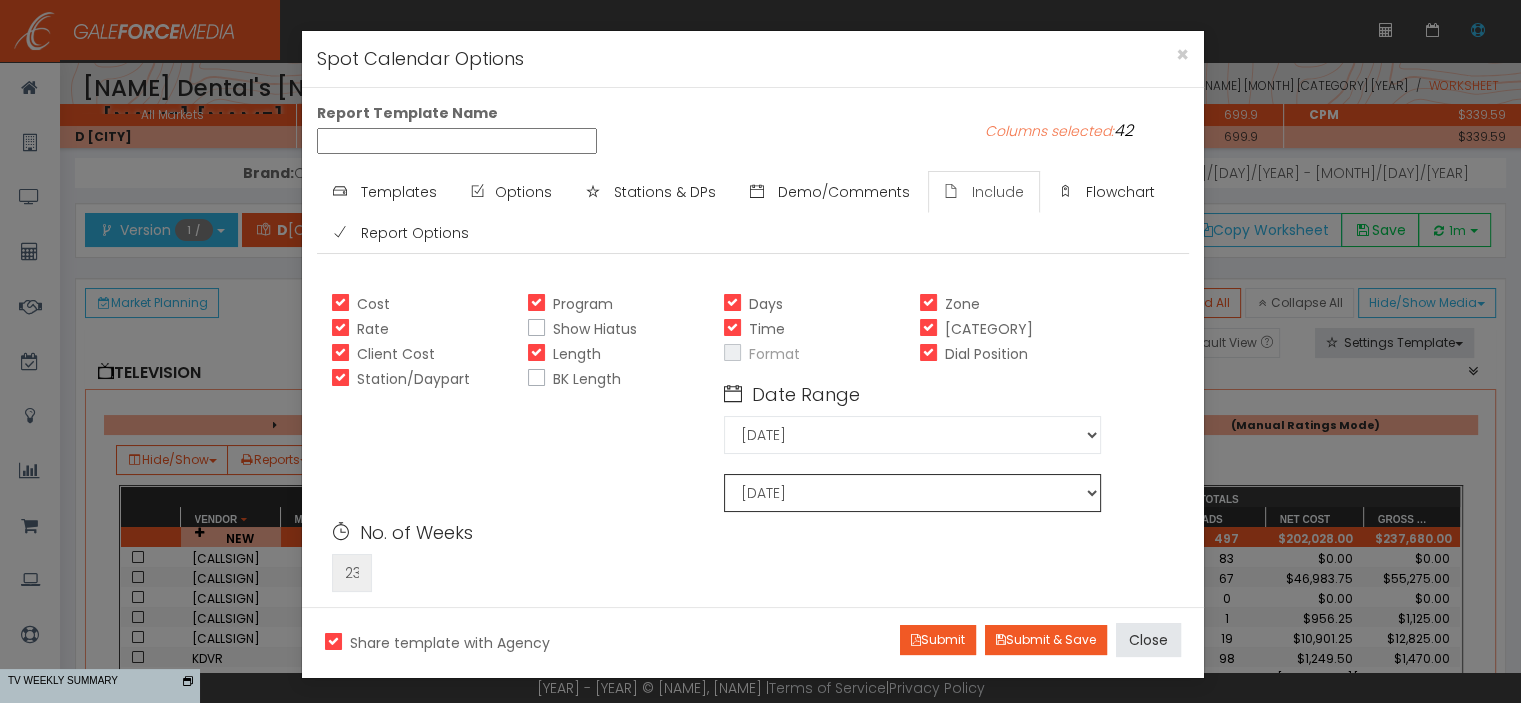 click on "[YYYY]-[MM]-[DD] [YYYY]-[MM]-[DD] [YYYY]-[MM]-[DD] [YYYY]-[MM]-[DD] [YYYY]-[MM]-[DD] [YYYY]-[MM]-[DD] [YYYY]-[MM]-[DD] [YYYY]-[MM]-[DD] [YYYY]-[MM]-[DD] [YYYY]-[MM]-[DD] [YYYY]-[MM]-[DD] [YYYY]-[MM]-[DD] [YYYY]-[MM]-[DD] [YYYY]-[MM]-[DD] [YYYY]-[MM]-[DD] [YYYY]-[MM]-[DD] [YYYY]-[MM]-[DD] [YYYY]-[MM]-[DD] [YYYY]-[MM]-[DD] [YYYY]-[MM]-[DD] [YYYY]-[MM]-[DD] [YYYY]-[MM]-[DD] [YYYY]-[MM]-[DD] [YYYY]-[MM]-[DD] [YYYY]-[MM]-[DD] [YYYY]-[MM]-[DD] [YYYY]-[MM]-[DD] [YYYY]-[MM]-[DD] [YYYY]-[MM]-[DD] [YYYY]-[MM]-[DD] [YYYY]-[MM]-[DD] [YYYY]-[MM]-[DD] [YYYY]-[MM]-[DD] [YYYY]-[MM]-[DD] [YYYY]-[MM]-[DD] [YYYY]-[MM]-[DD]" at bounding box center [912, 493] 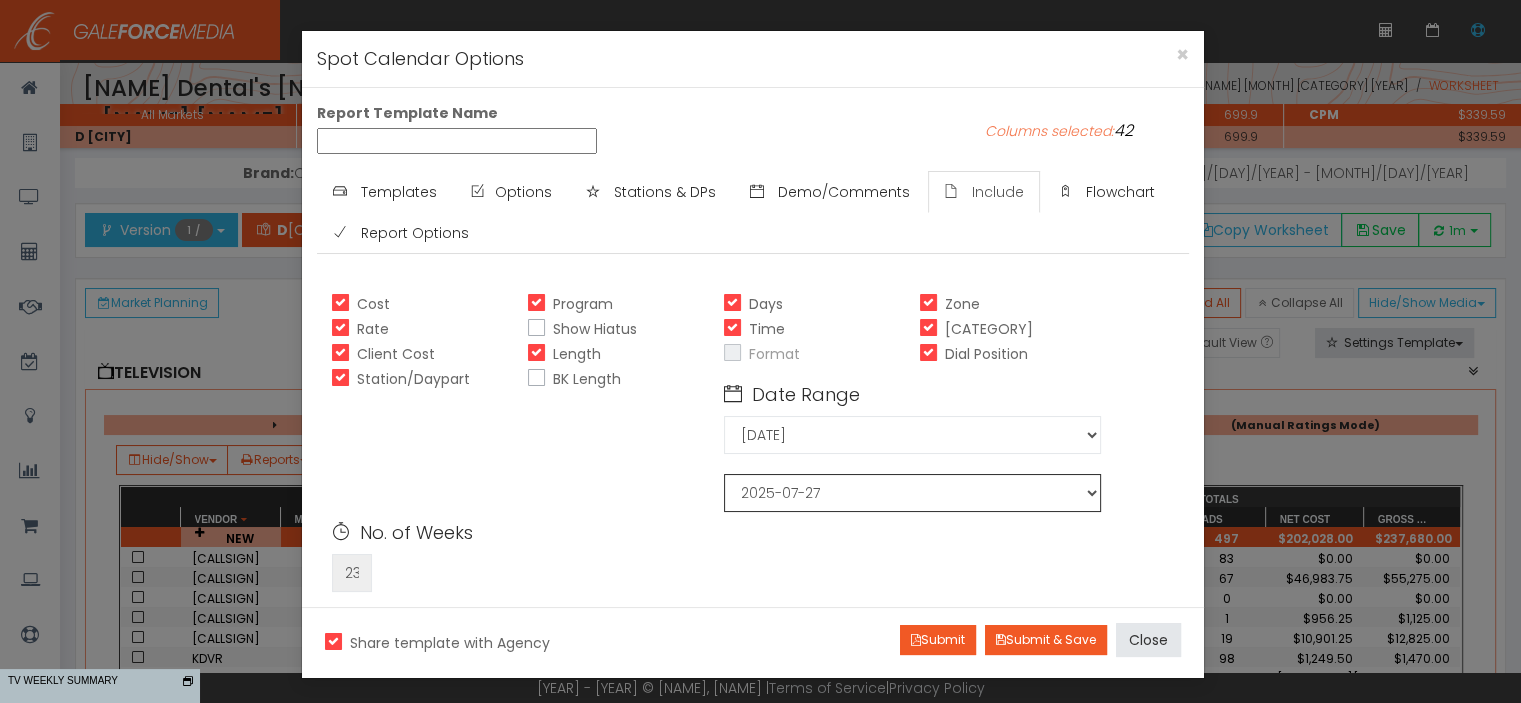click on "[YYYY]-[MM]-[DD] [YYYY]-[MM]-[DD] [YYYY]-[MM]-[DD] [YYYY]-[MM]-[DD] [YYYY]-[MM]-[DD] [YYYY]-[MM]-[DD] [YYYY]-[MM]-[DD] [YYYY]-[MM]-[DD] [YYYY]-[MM]-[DD] [YYYY]-[MM]-[DD] [YYYY]-[MM]-[DD] [YYYY]-[MM]-[DD] [YYYY]-[MM]-[DD] [YYYY]-[MM]-[DD] [YYYY]-[MM]-[DD] [YYYY]-[MM]-[DD] [YYYY]-[MM]-[DD] [YYYY]-[MM]-[DD] [YYYY]-[MM]-[DD] [YYYY]-[MM]-[DD] [YYYY]-[MM]-[DD] [YYYY]-[MM]-[DD] [YYYY]-[MM]-[DD] [YYYY]-[MM]-[DD] [YYYY]-[MM]-[DD] [YYYY]-[MM]-[DD] [YYYY]-[MM]-[DD] [YYYY]-[MM]-[DD] [YYYY]-[MM]-[DD] [YYYY]-[MM]-[DD] [YYYY]-[MM]-[DD] [YYYY]-[MM]-[DD] [YYYY]-[MM]-[DD] [YYYY]-[MM]-[DD] [YYYY]-[MM]-[DD] [YYYY]-[MM]-[DD]" at bounding box center [912, 493] 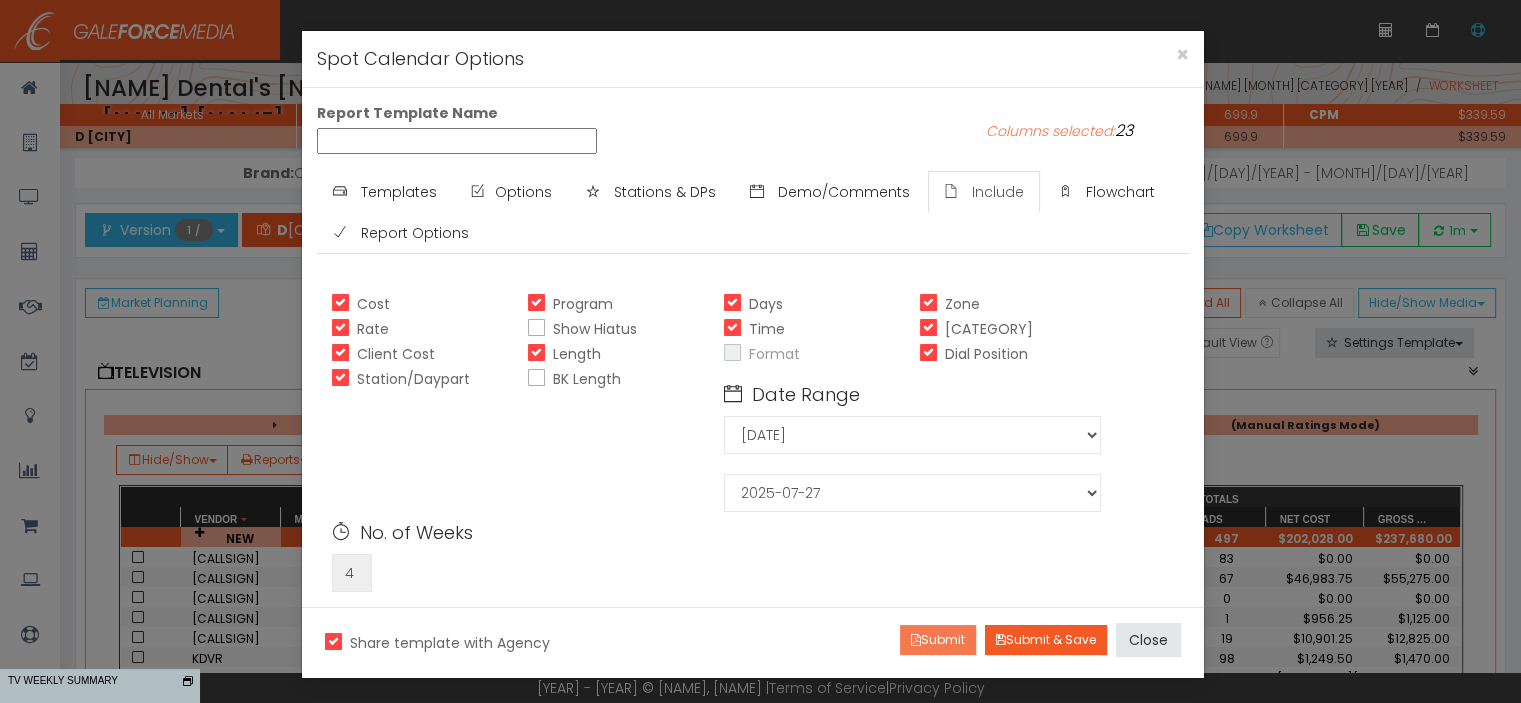 click on "Submit" at bounding box center (938, 640) 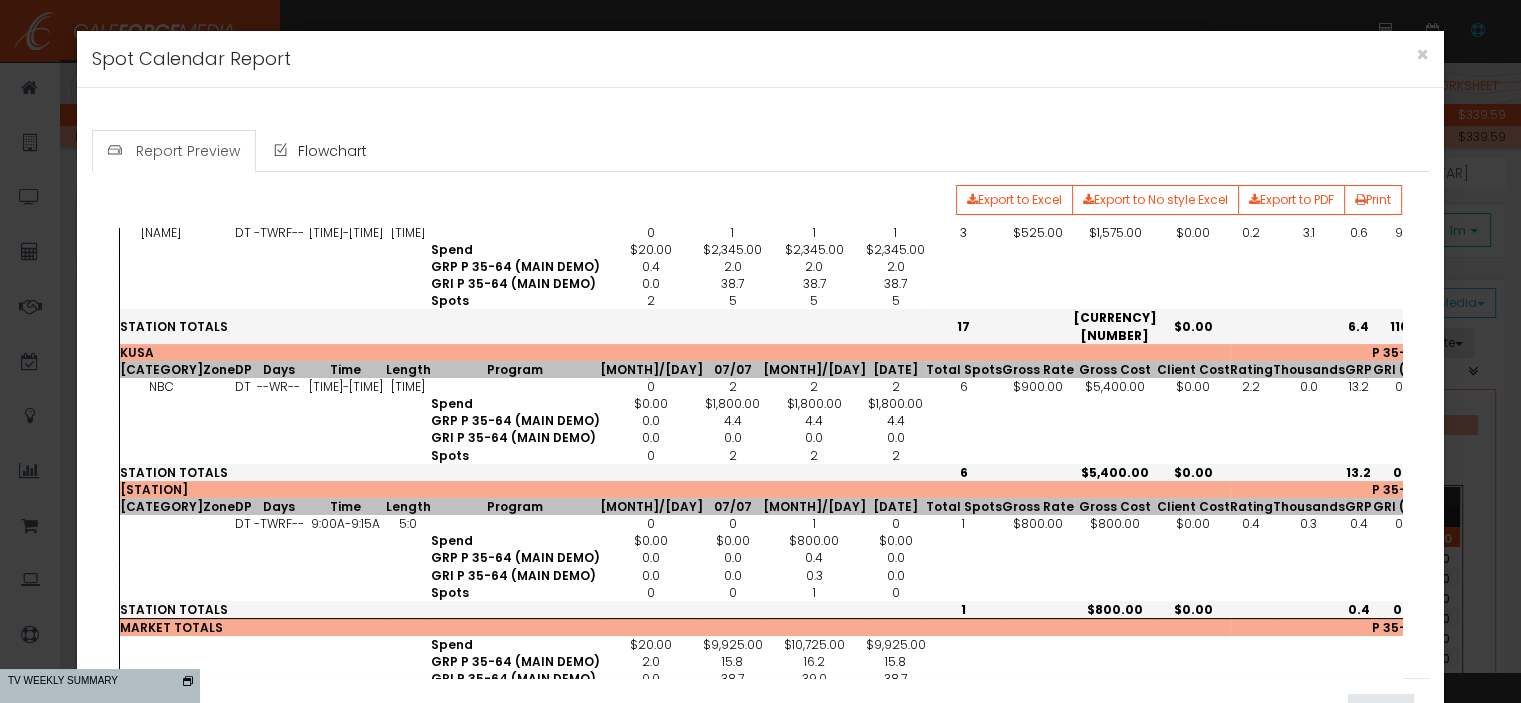 scroll, scrollTop: 478, scrollLeft: 0, axis: vertical 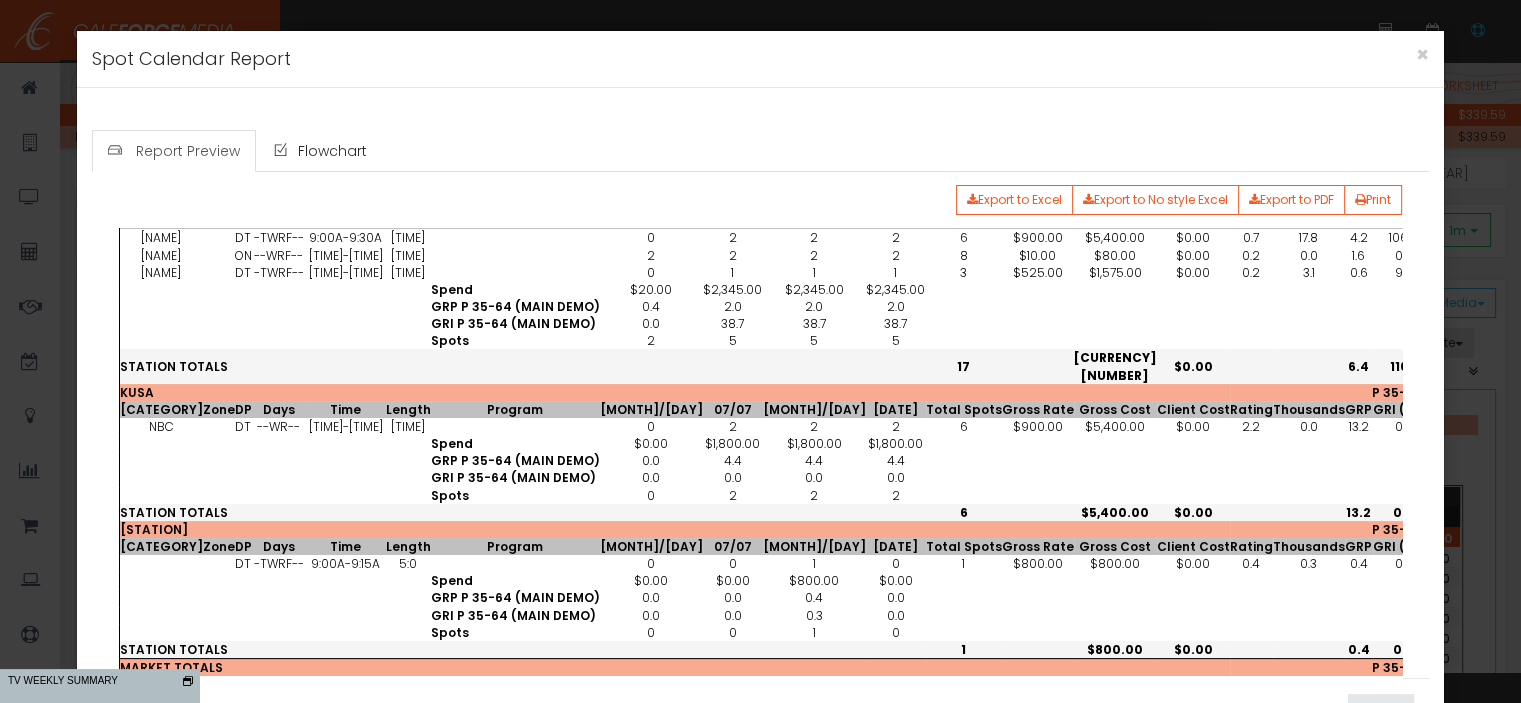 click on "Report Preview
Flowchart
Export to Excel
Export to No style Excel
Export to PDF
Print
Spot Calendar Report" at bounding box center (761, 391) 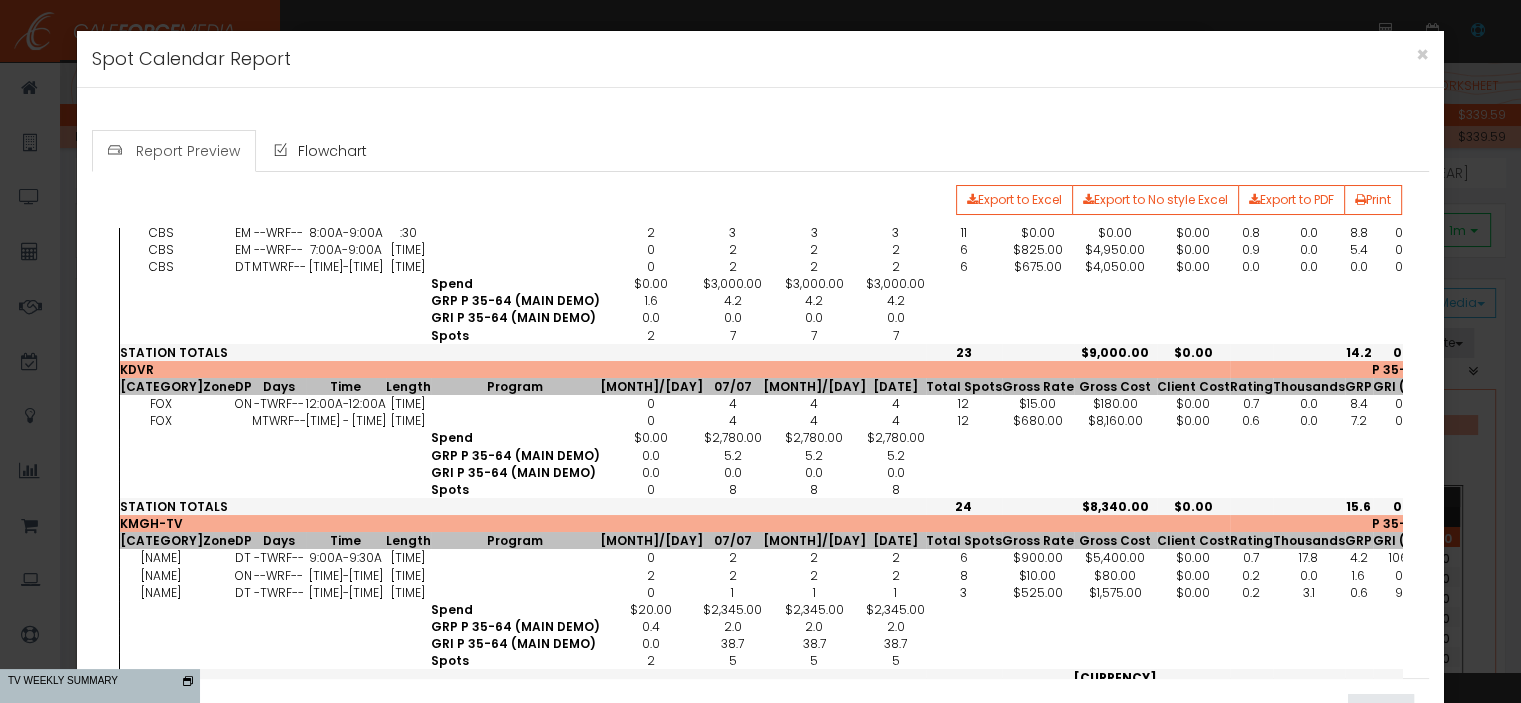 scroll, scrollTop: 0, scrollLeft: 0, axis: both 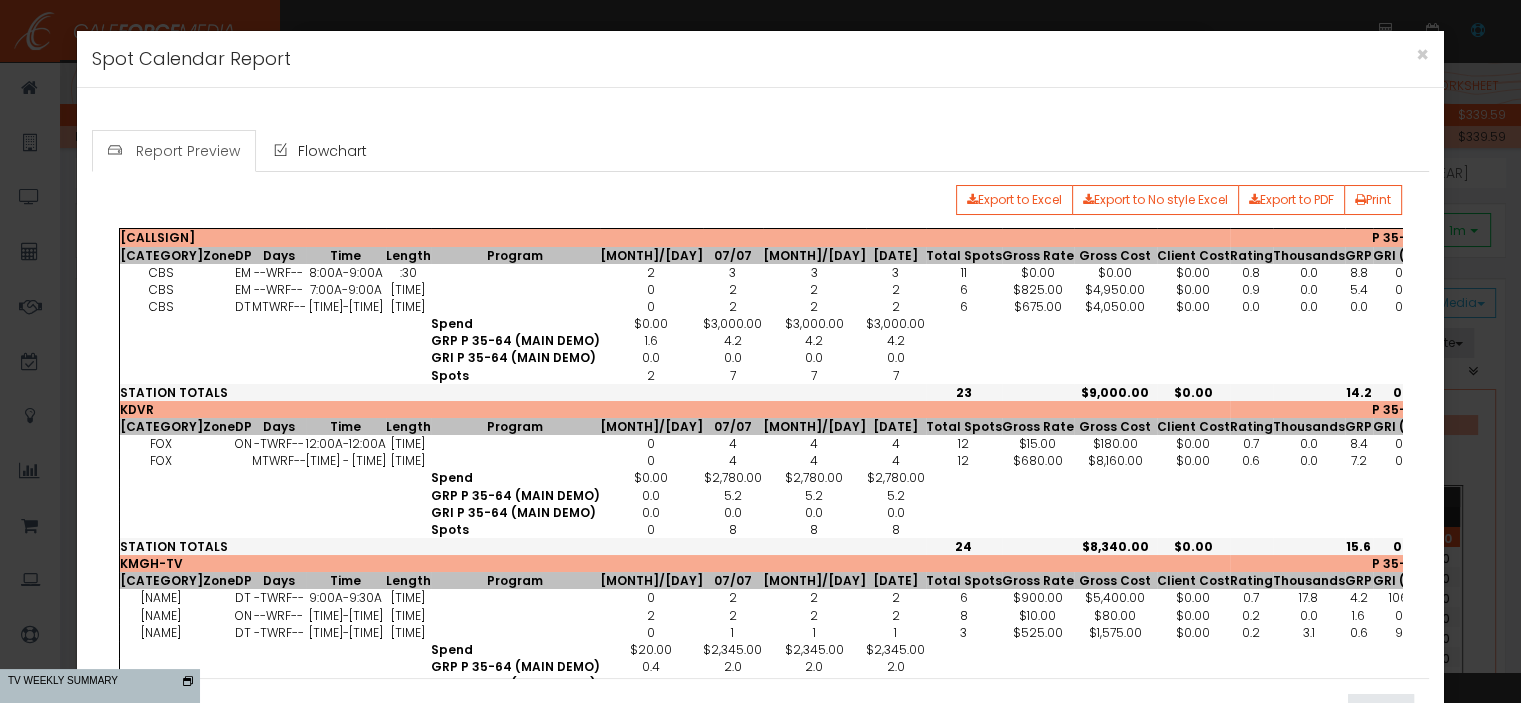 drag, startPoint x: 1067, startPoint y: 65, endPoint x: 1124, endPoint y: 35, distance: 64.412735 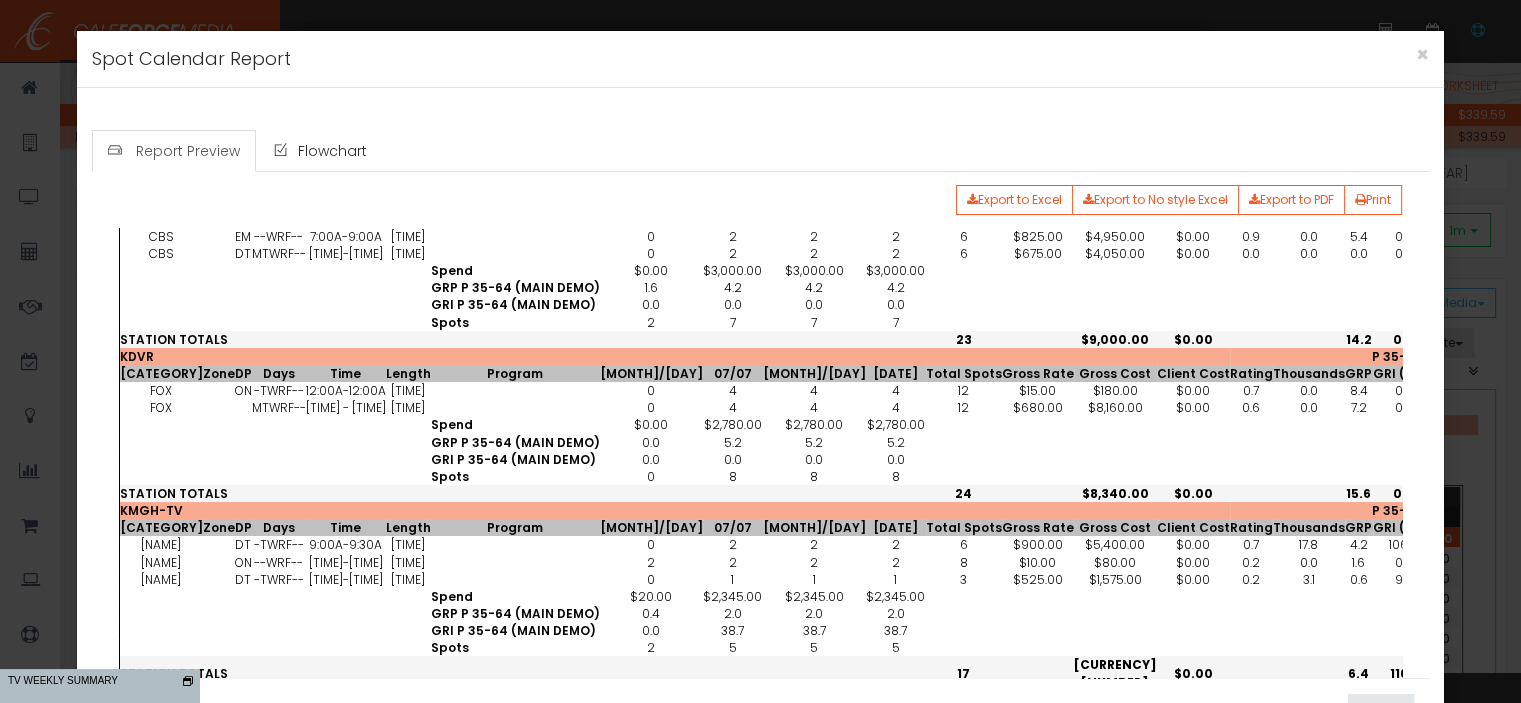 scroll, scrollTop: 0, scrollLeft: 0, axis: both 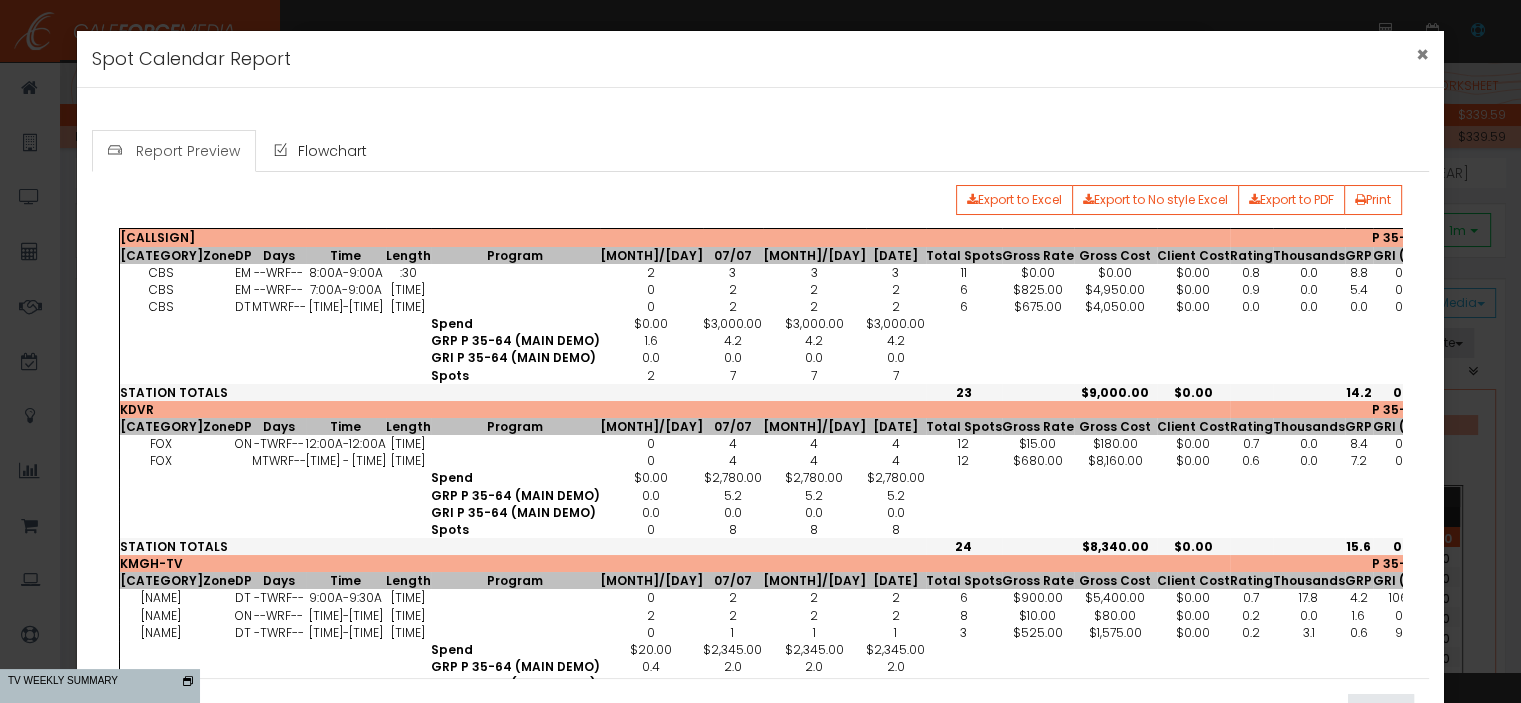 click on "×" at bounding box center (1422, 54) 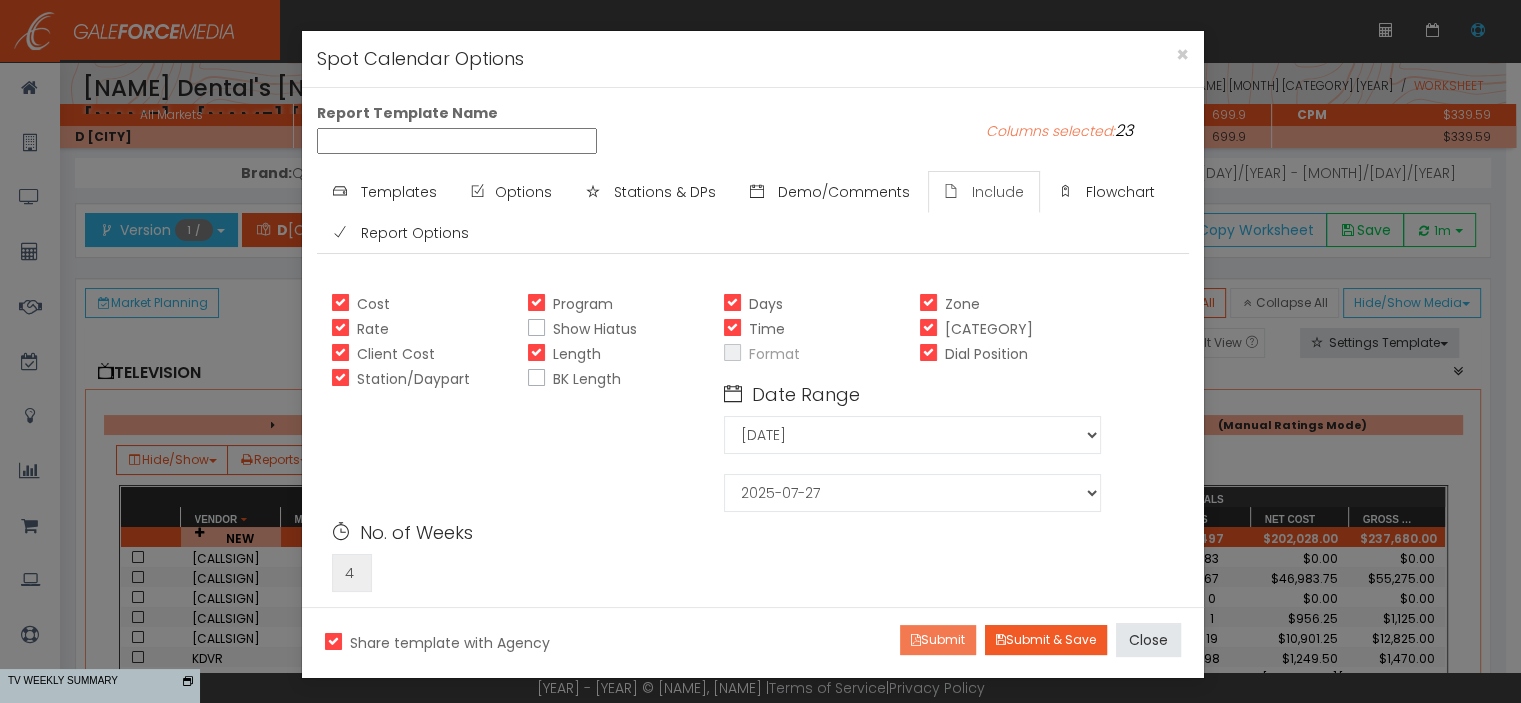 click on "Submit" at bounding box center (938, 640) 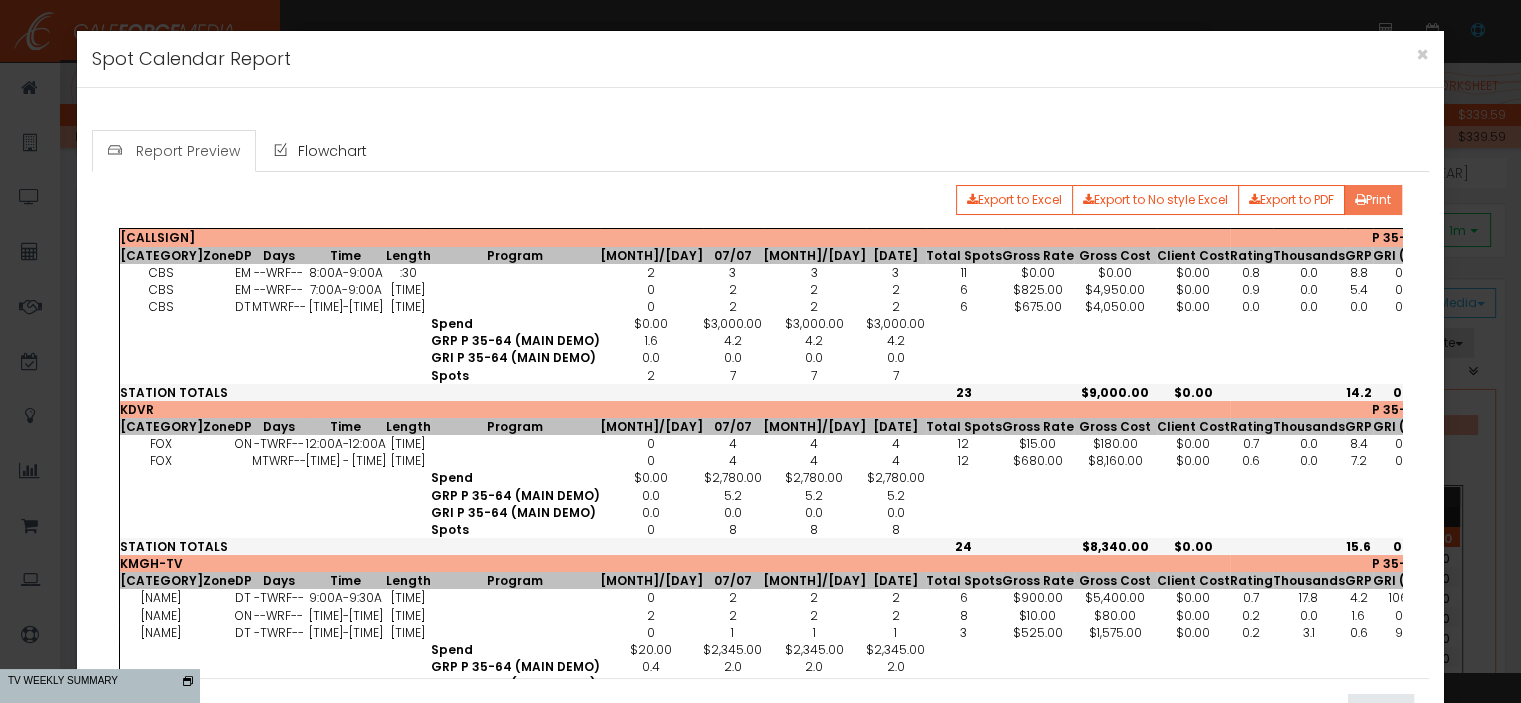 click at bounding box center [1360, 200] 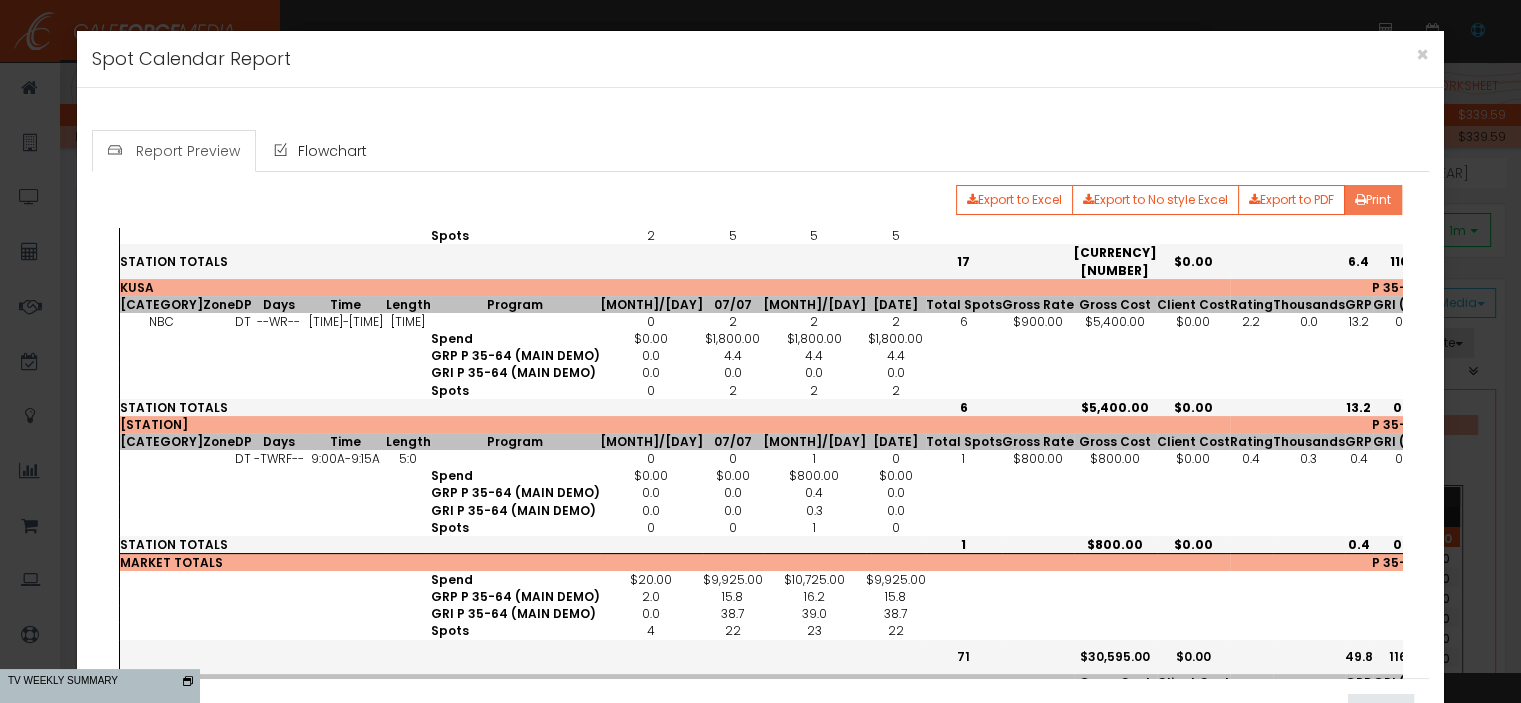 scroll, scrollTop: 478, scrollLeft: 0, axis: vertical 